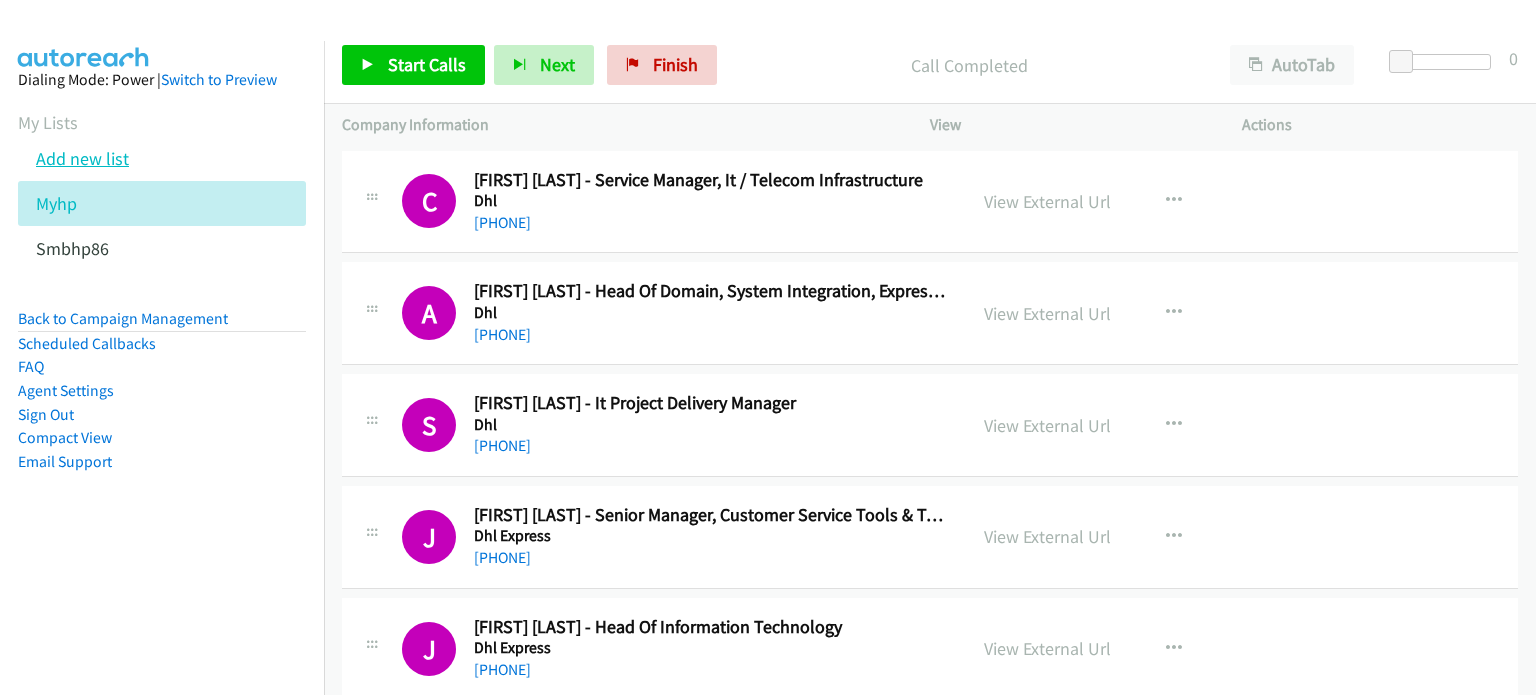 scroll, scrollTop: 0, scrollLeft: 0, axis: both 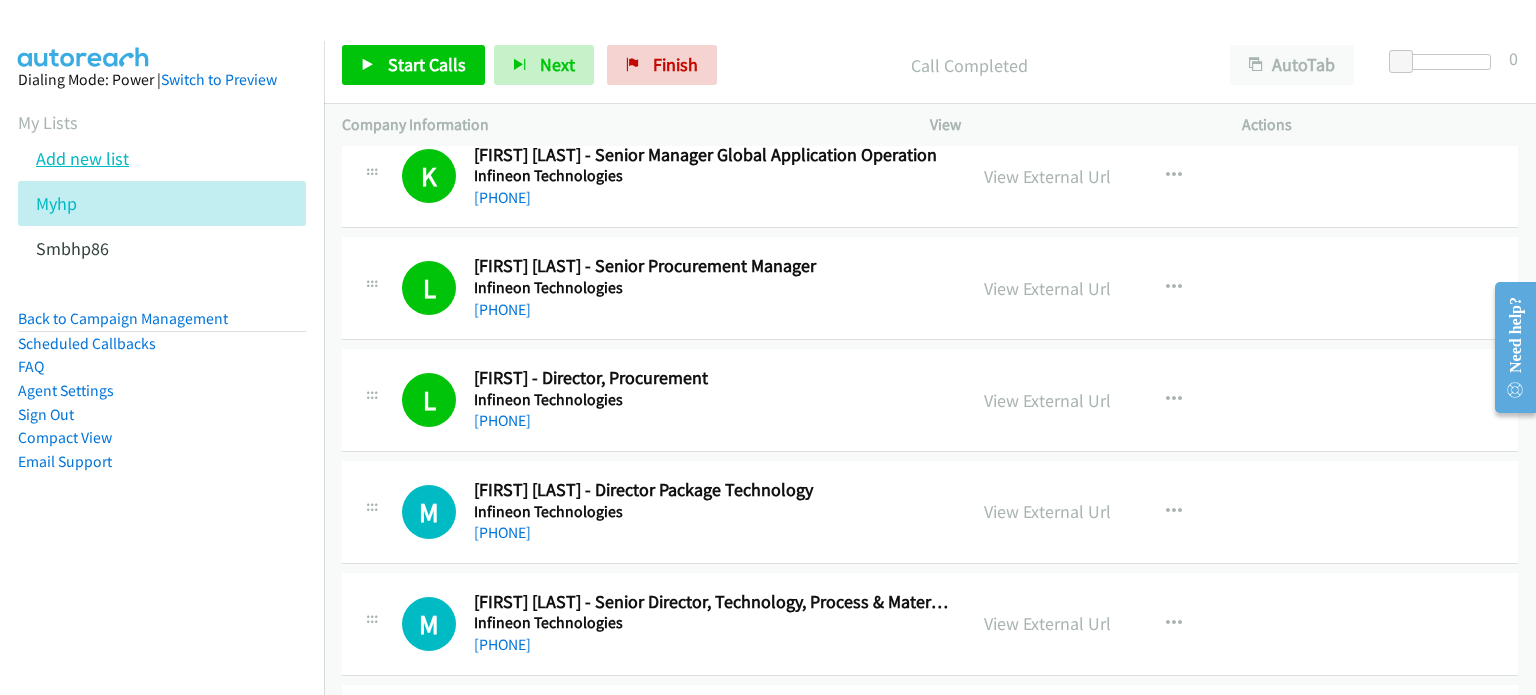 click on "Add new list" at bounding box center [82, 158] 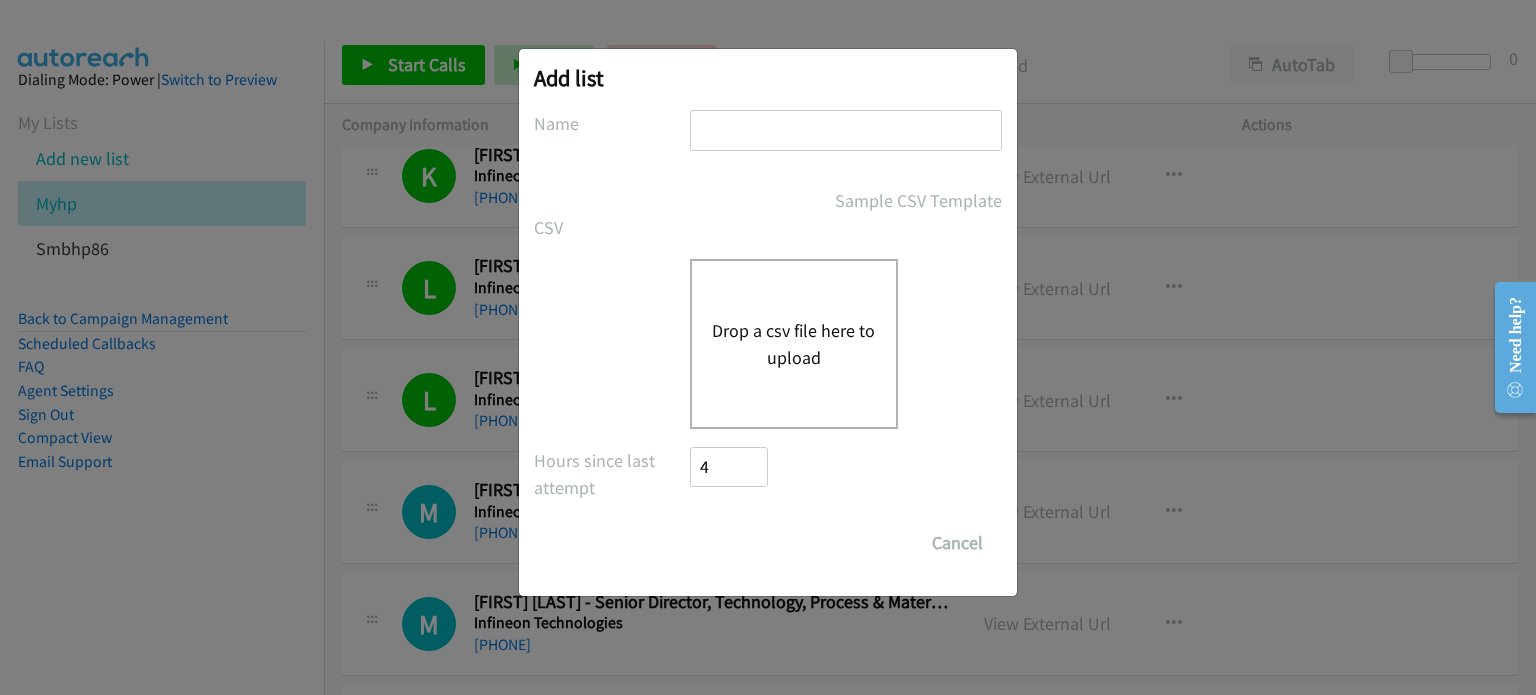 click on "Drop a csv file here to upload" at bounding box center [794, 344] 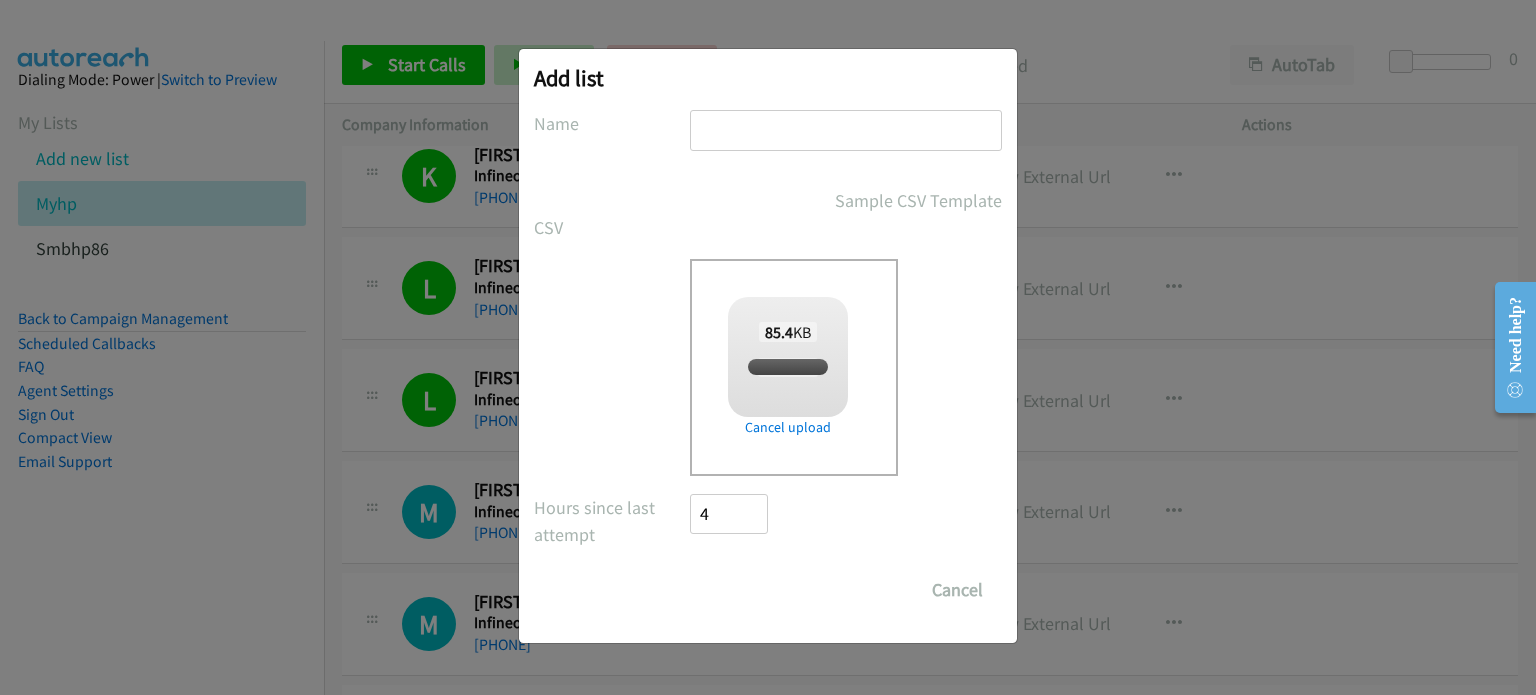 click at bounding box center [846, 130] 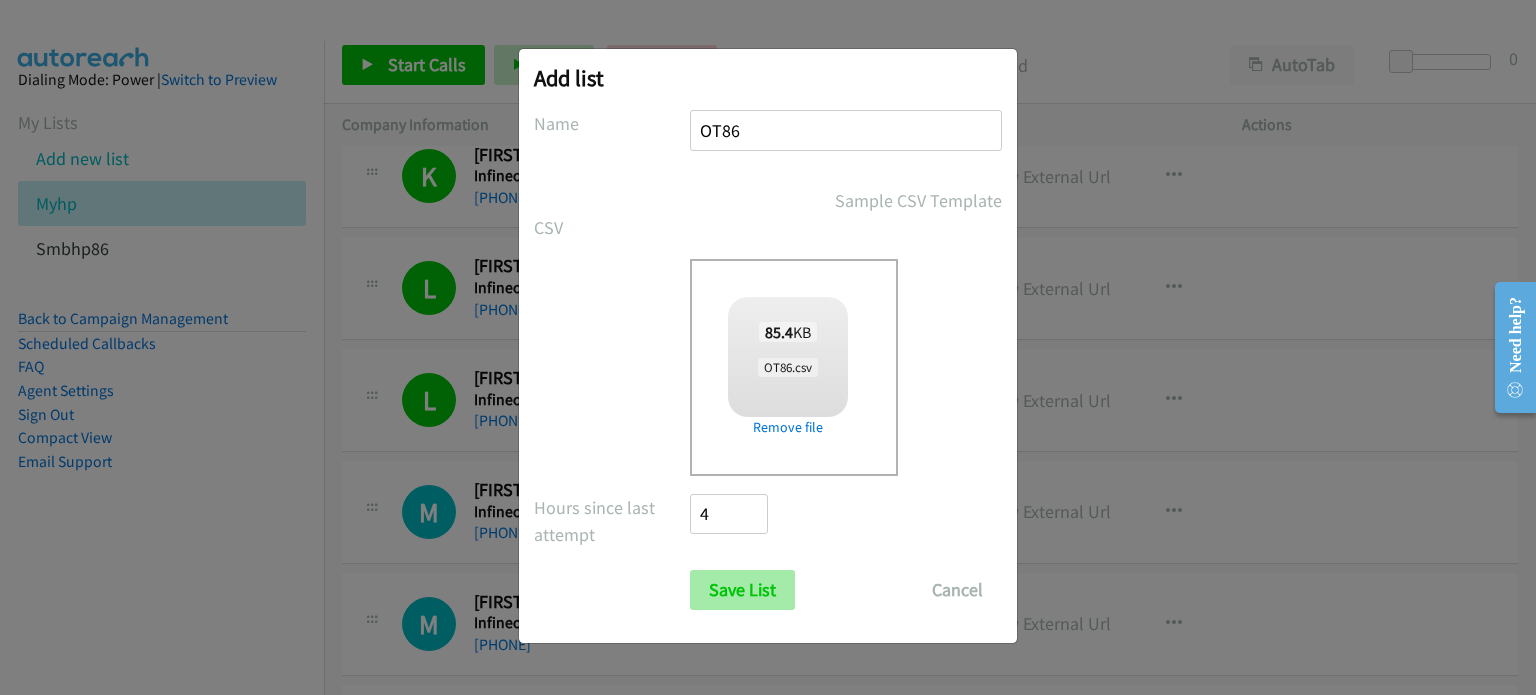 type on "OT86" 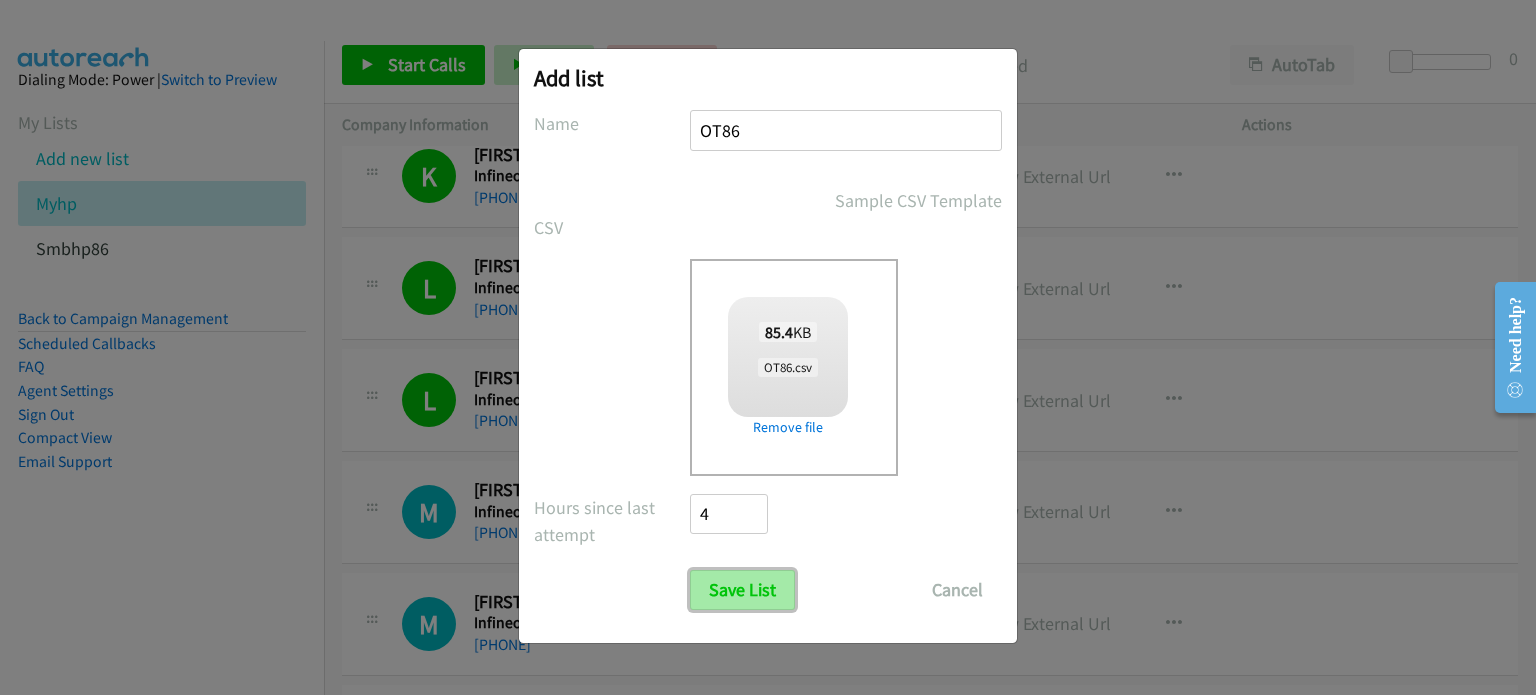click on "Save List" at bounding box center (742, 590) 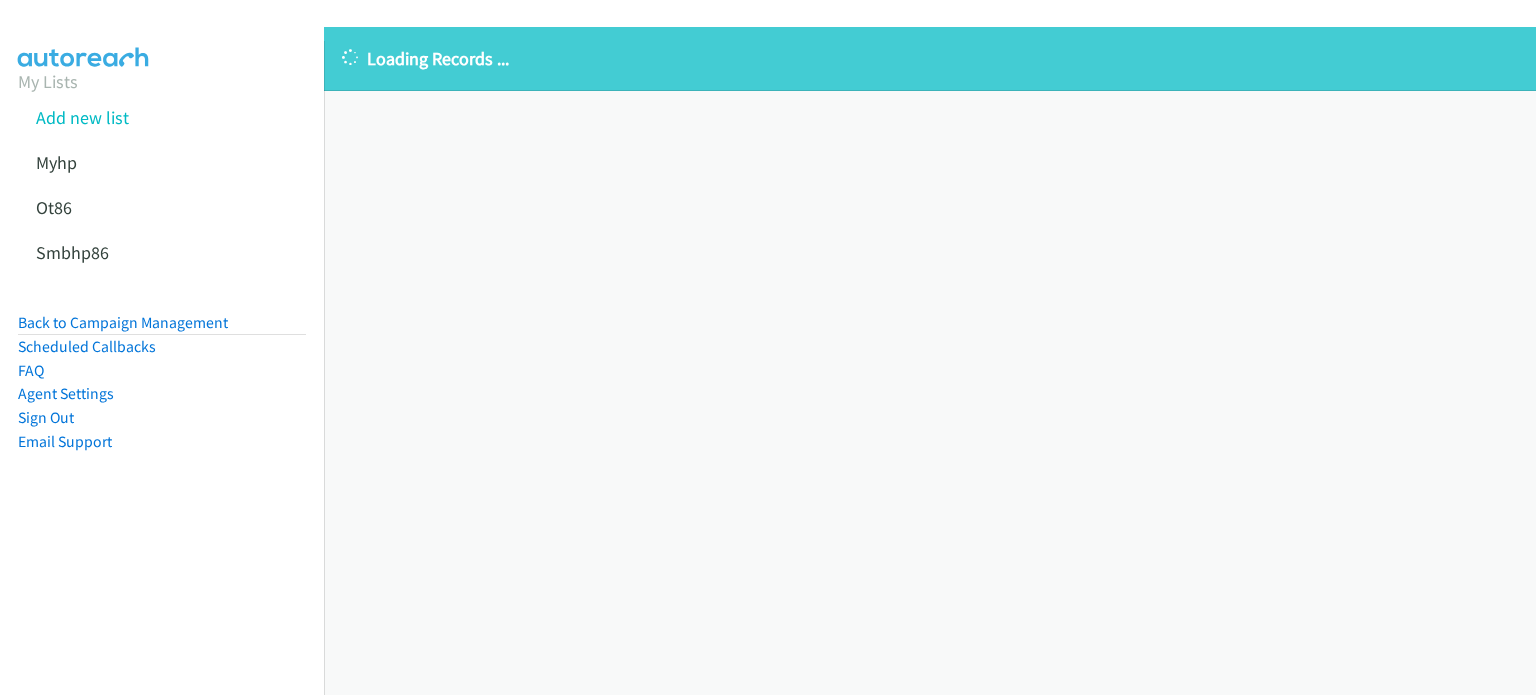scroll, scrollTop: 0, scrollLeft: 0, axis: both 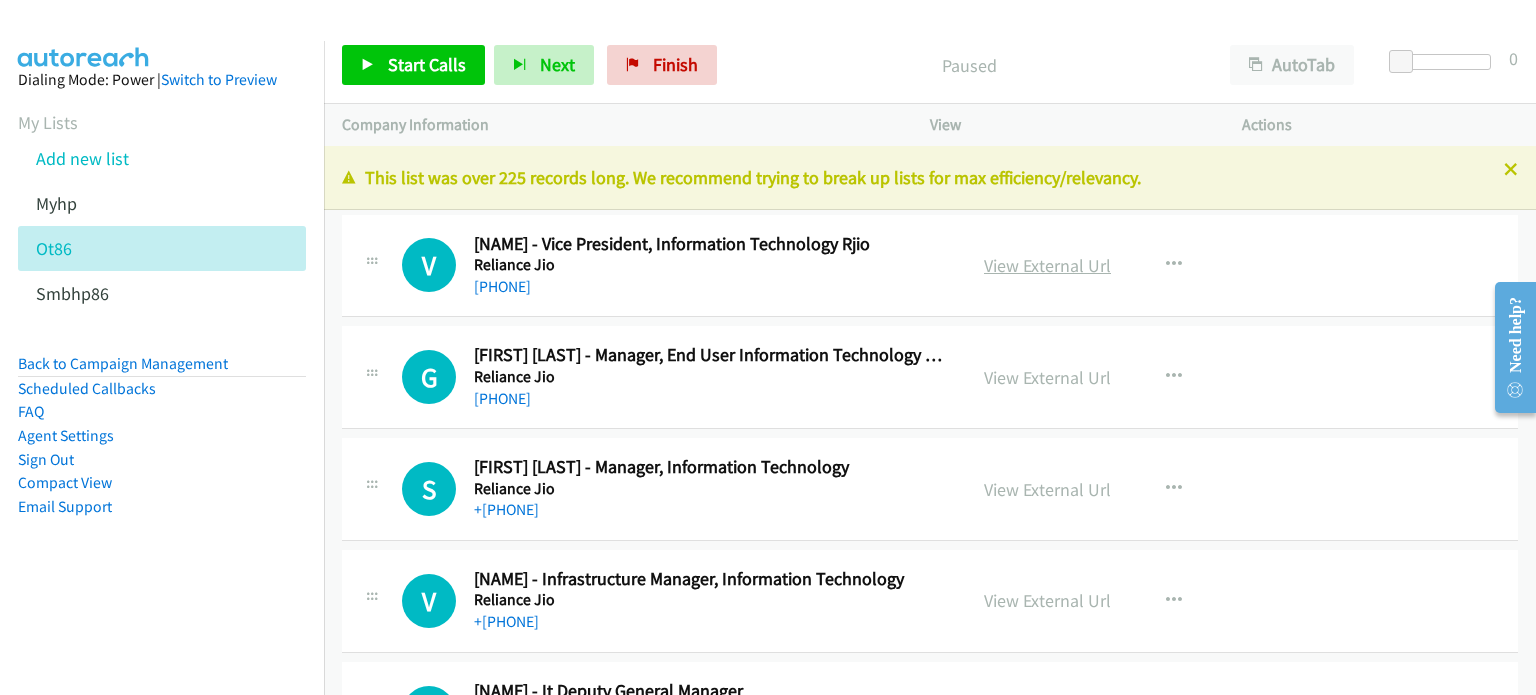 click on "View External Url" at bounding box center [1047, 265] 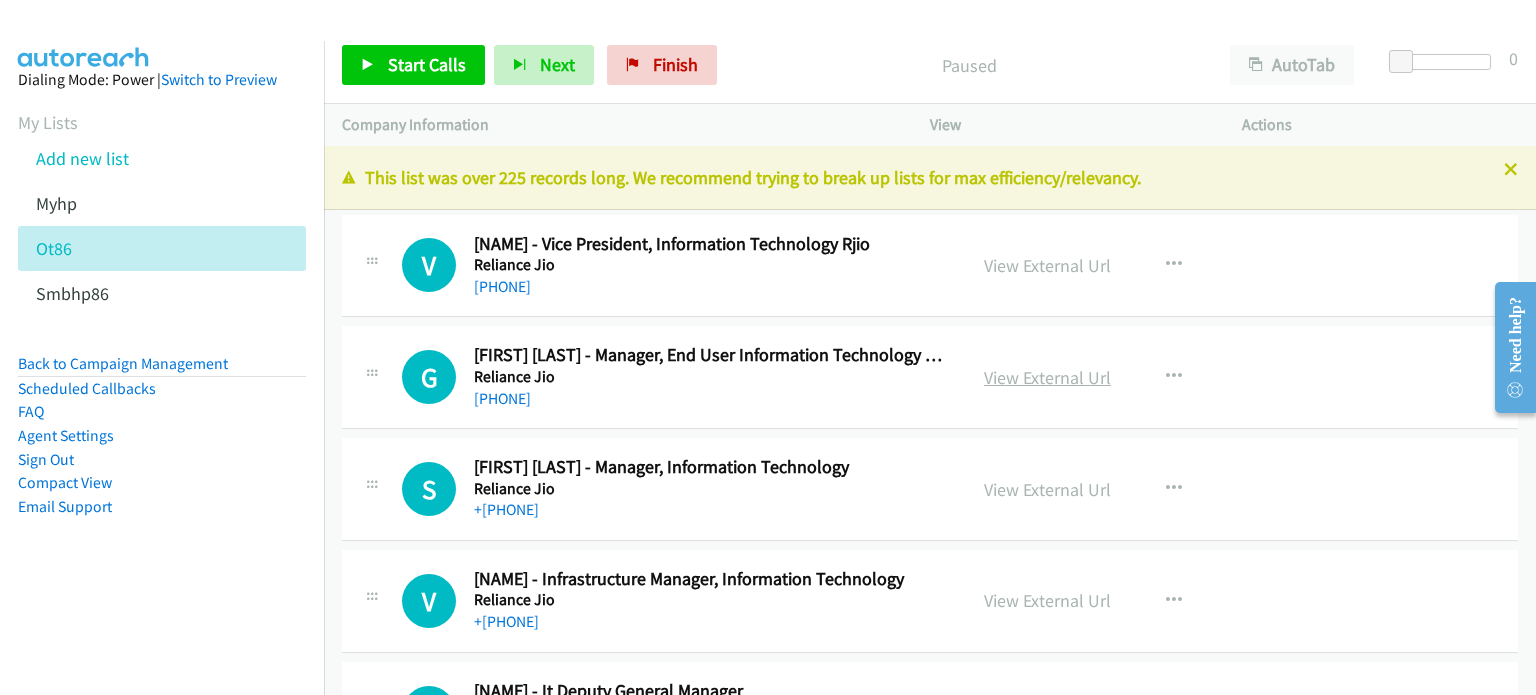 click on "View External Url" at bounding box center (1047, 377) 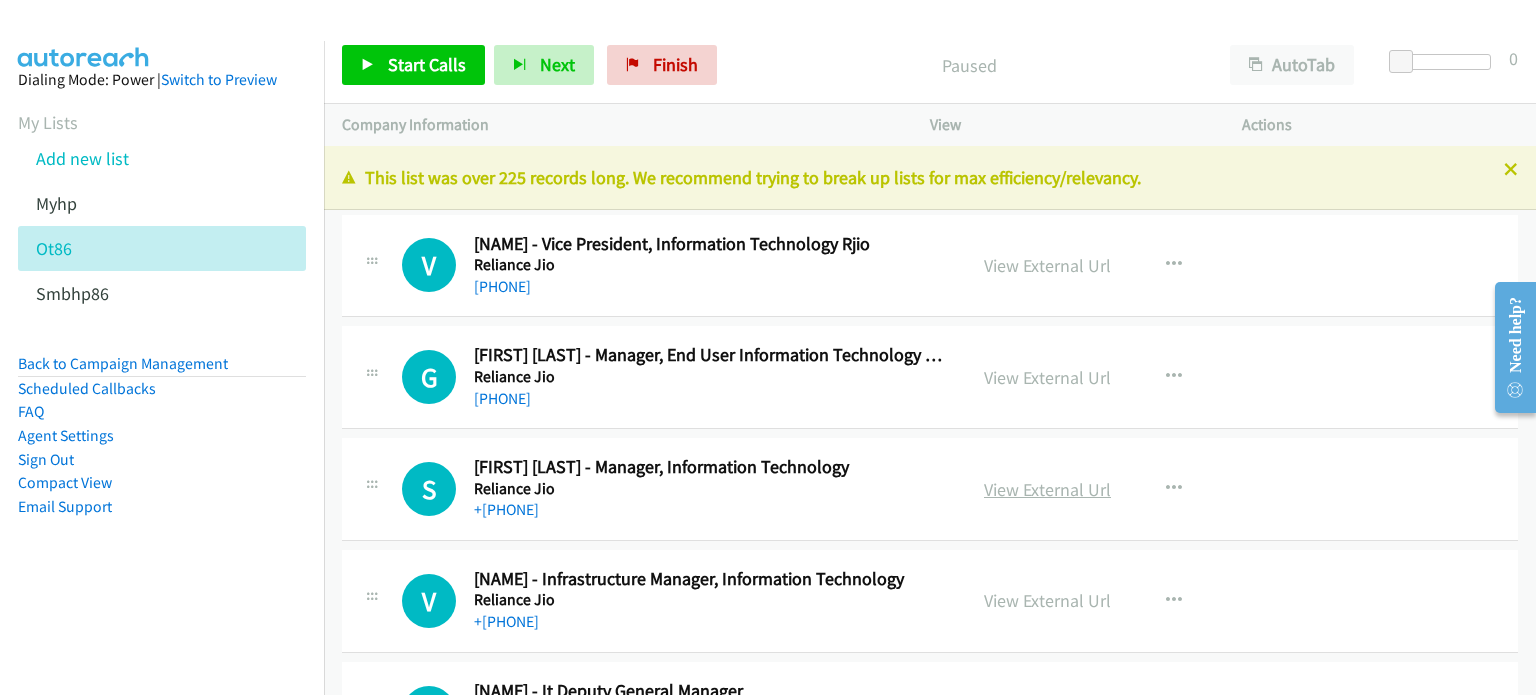 click on "View External Url" at bounding box center (1047, 489) 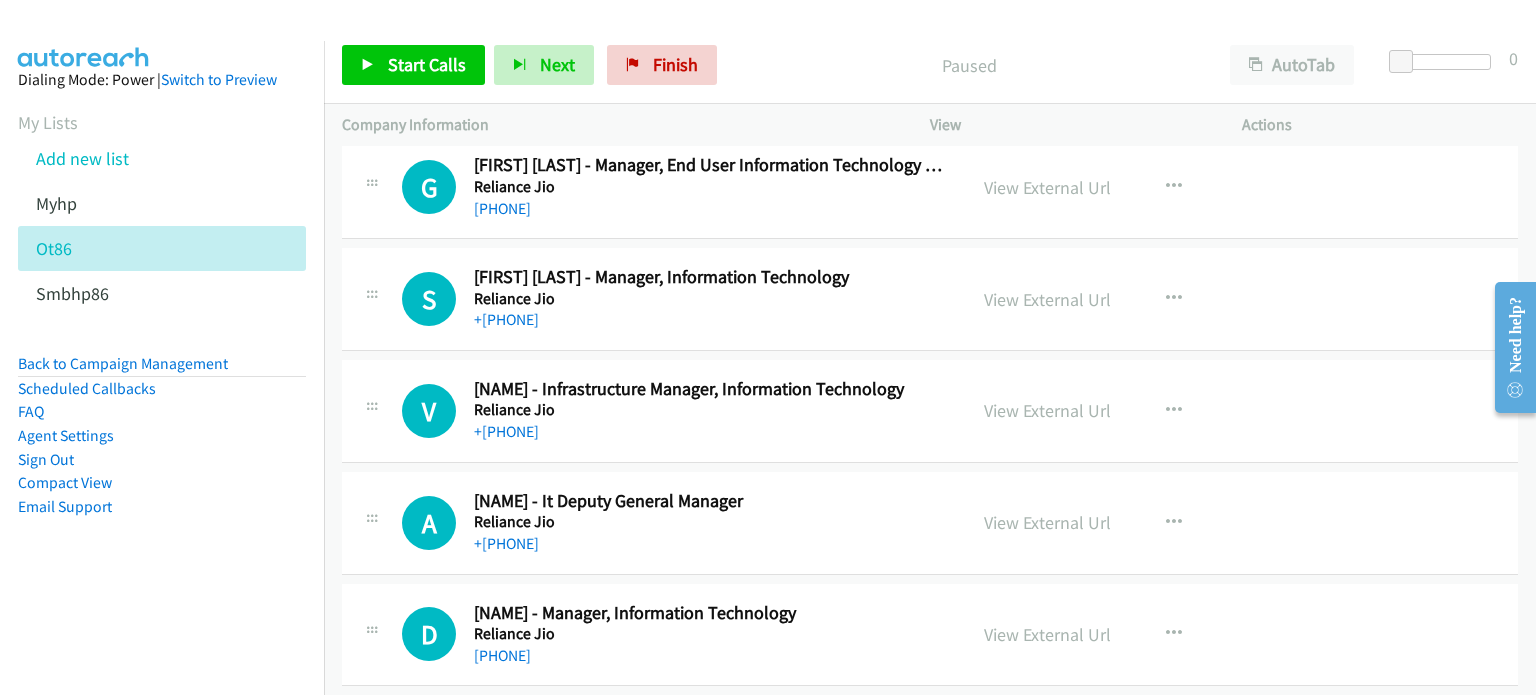 scroll, scrollTop: 199, scrollLeft: 0, axis: vertical 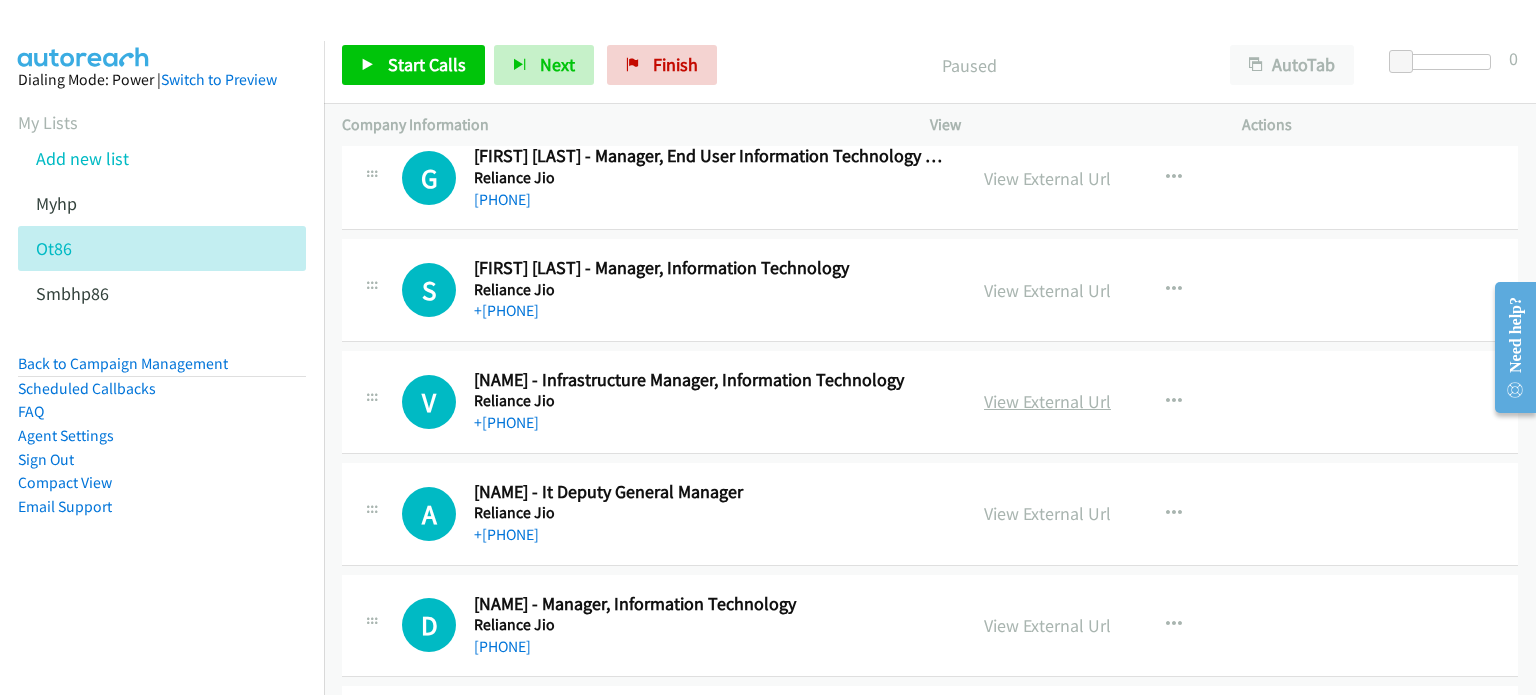click on "View External Url" at bounding box center (1047, 401) 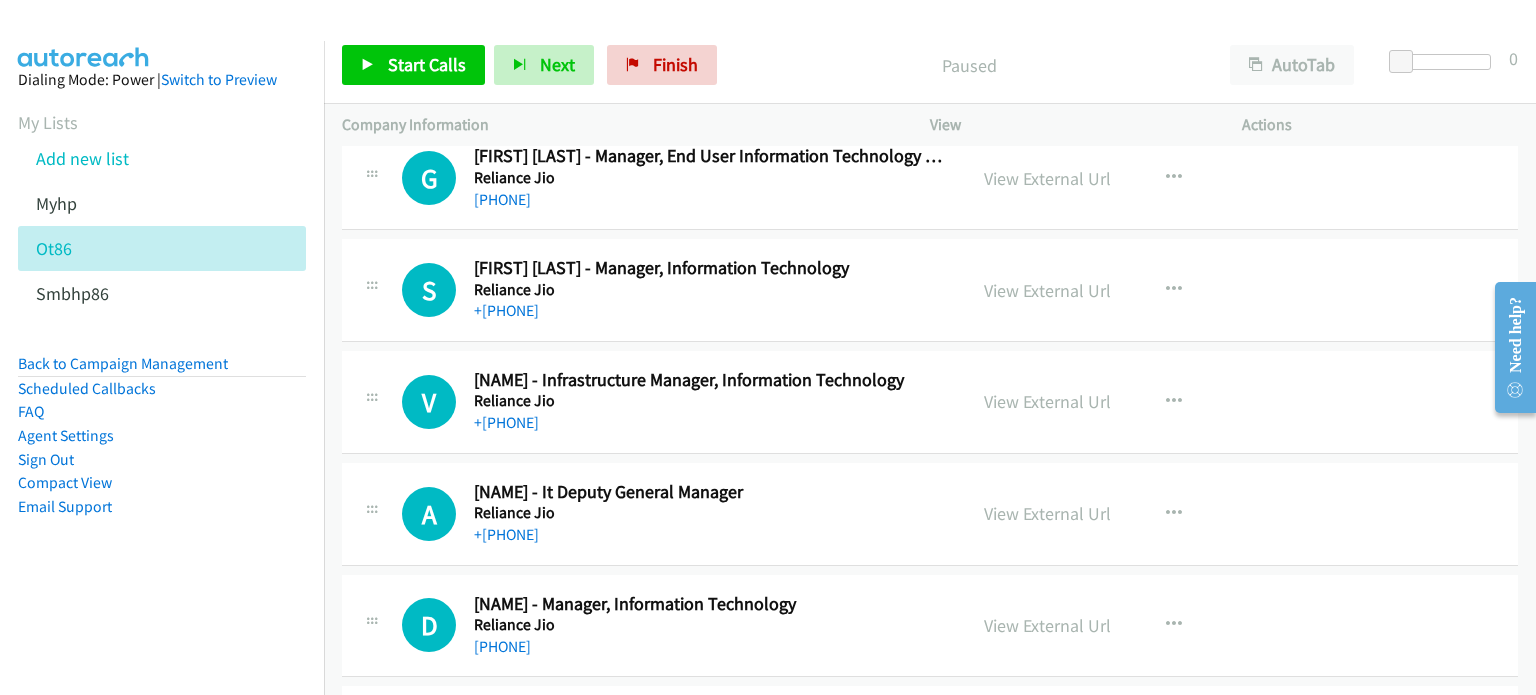 click on "View External Url
View External Url
Schedule/Manage Callback
Start Calls Here
Remove from list
Add to do not call list
Reset Call Status" at bounding box center (1131, 514) 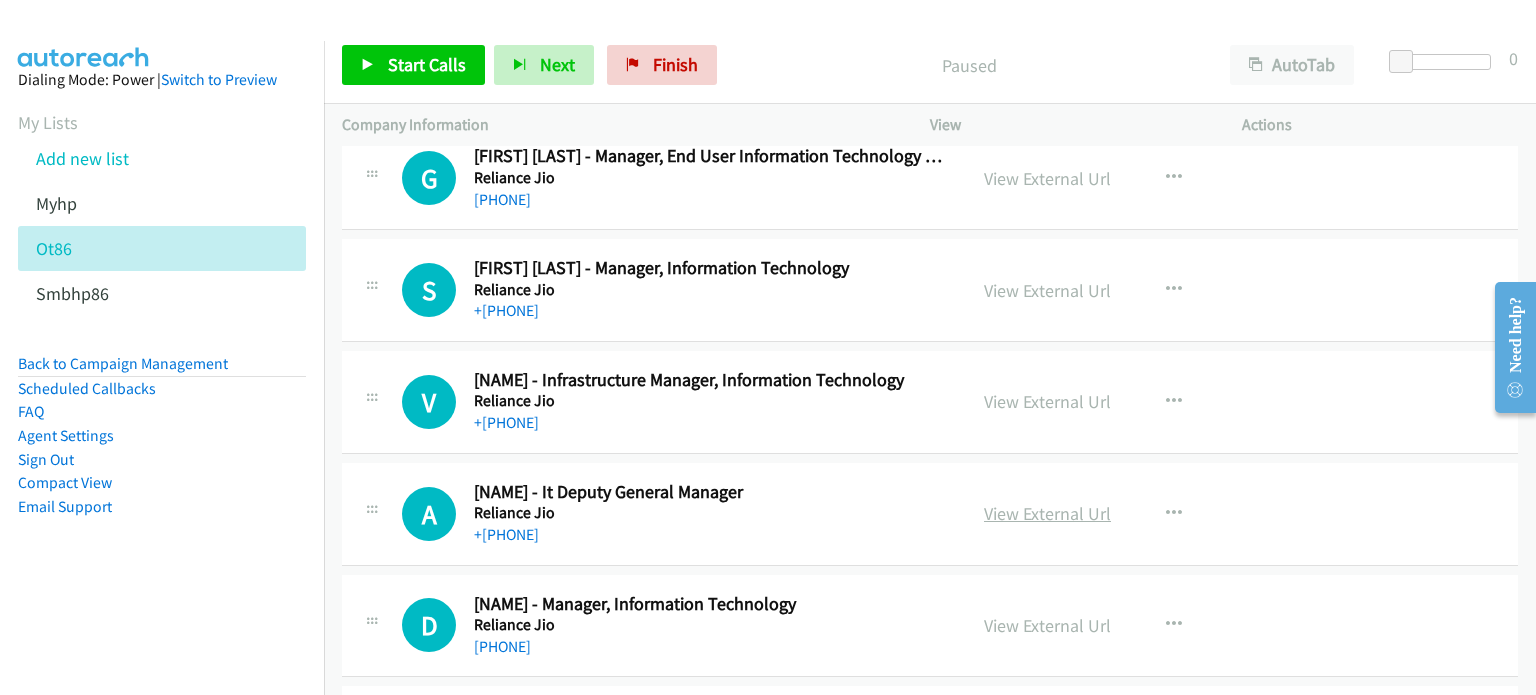 click on "View External Url" at bounding box center [1047, 513] 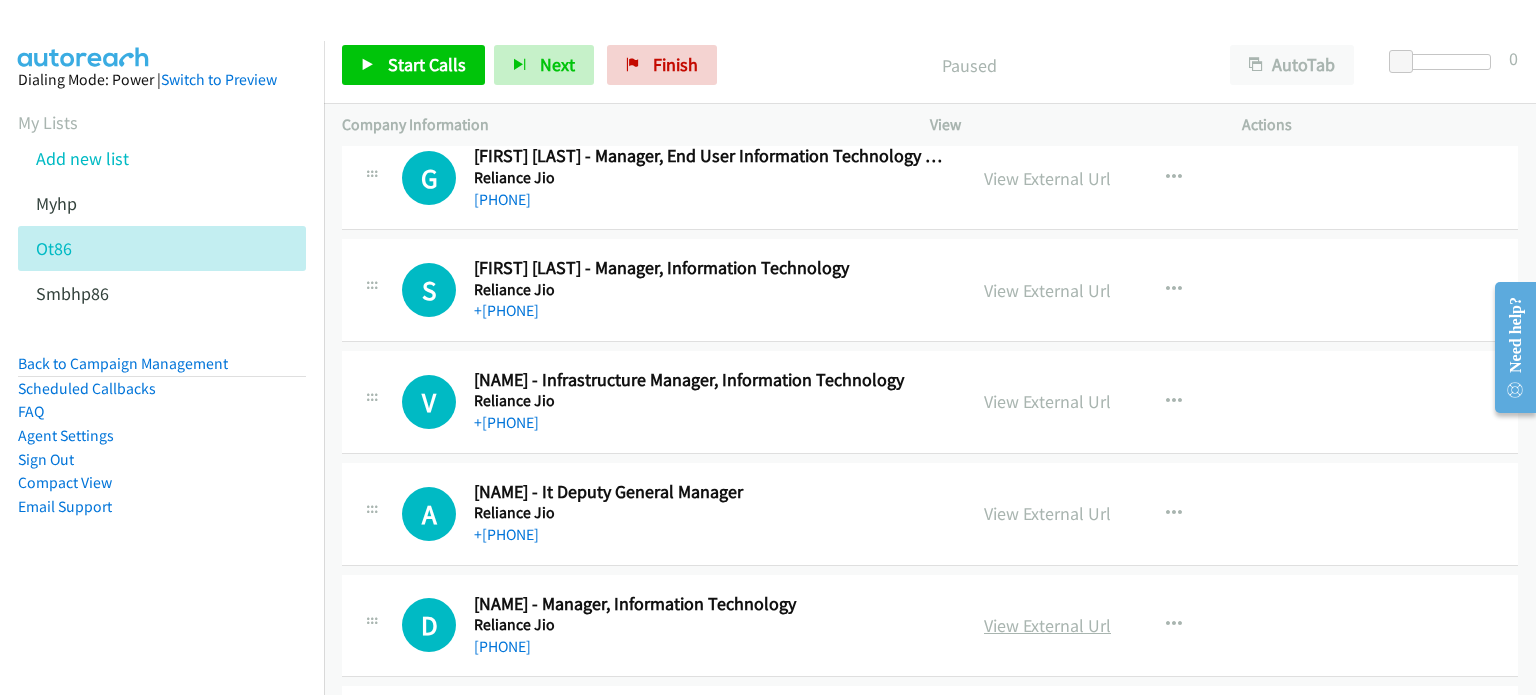 click on "View External Url" at bounding box center [1047, 625] 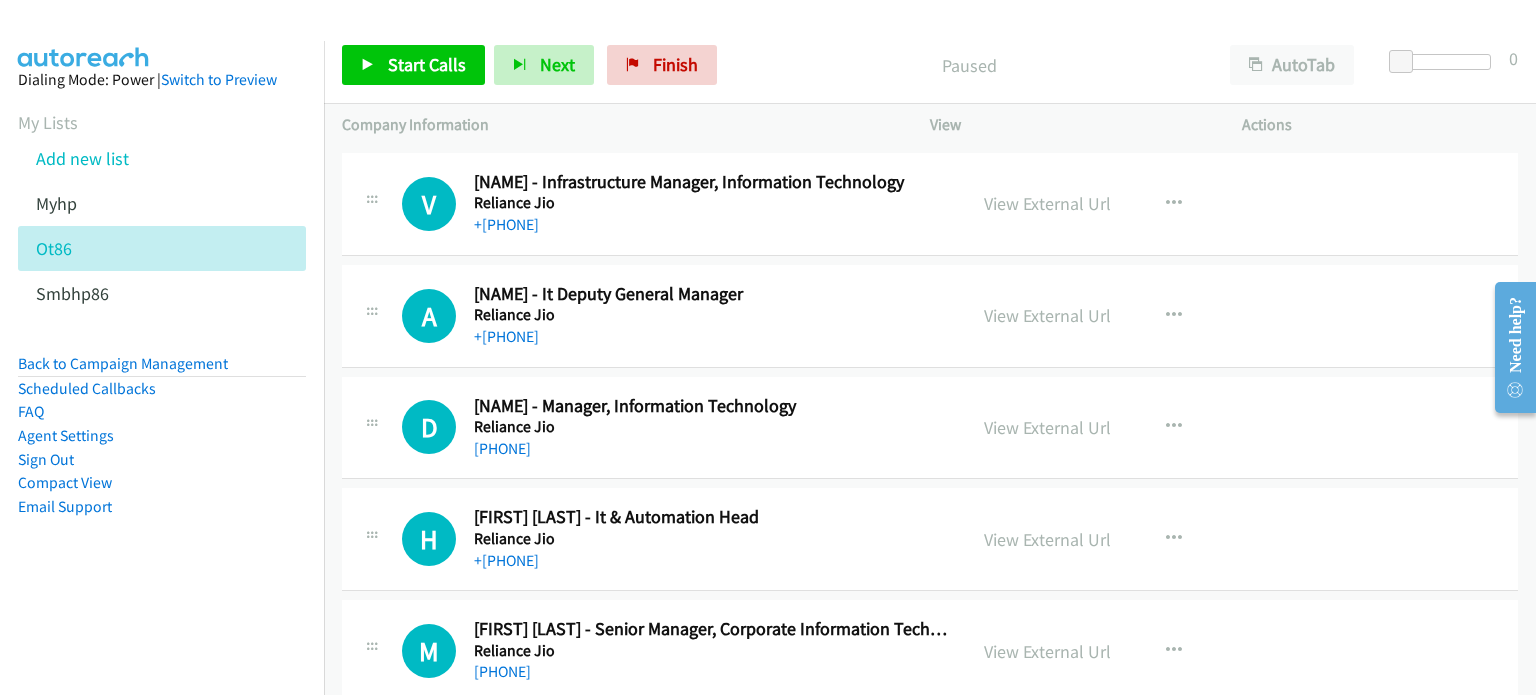 scroll, scrollTop: 399, scrollLeft: 0, axis: vertical 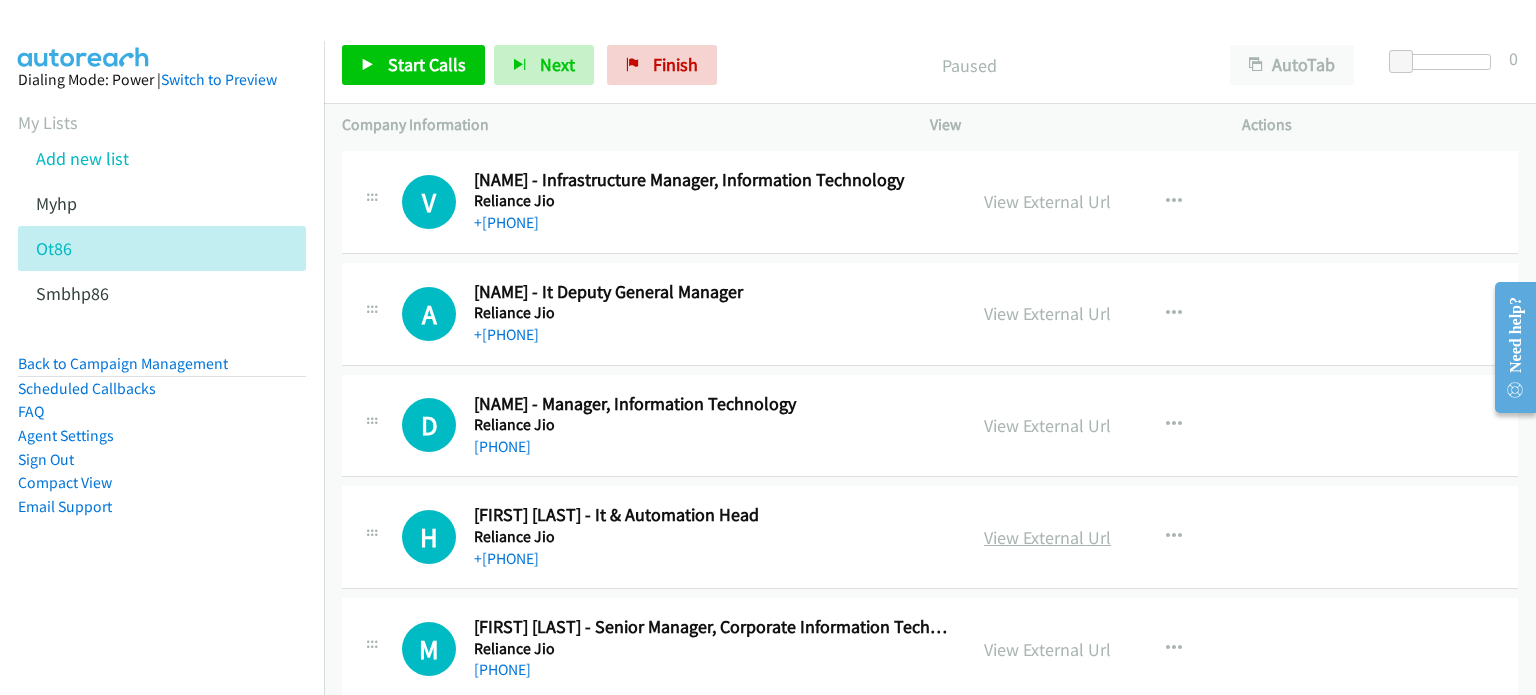 click on "View External Url" at bounding box center (1047, 537) 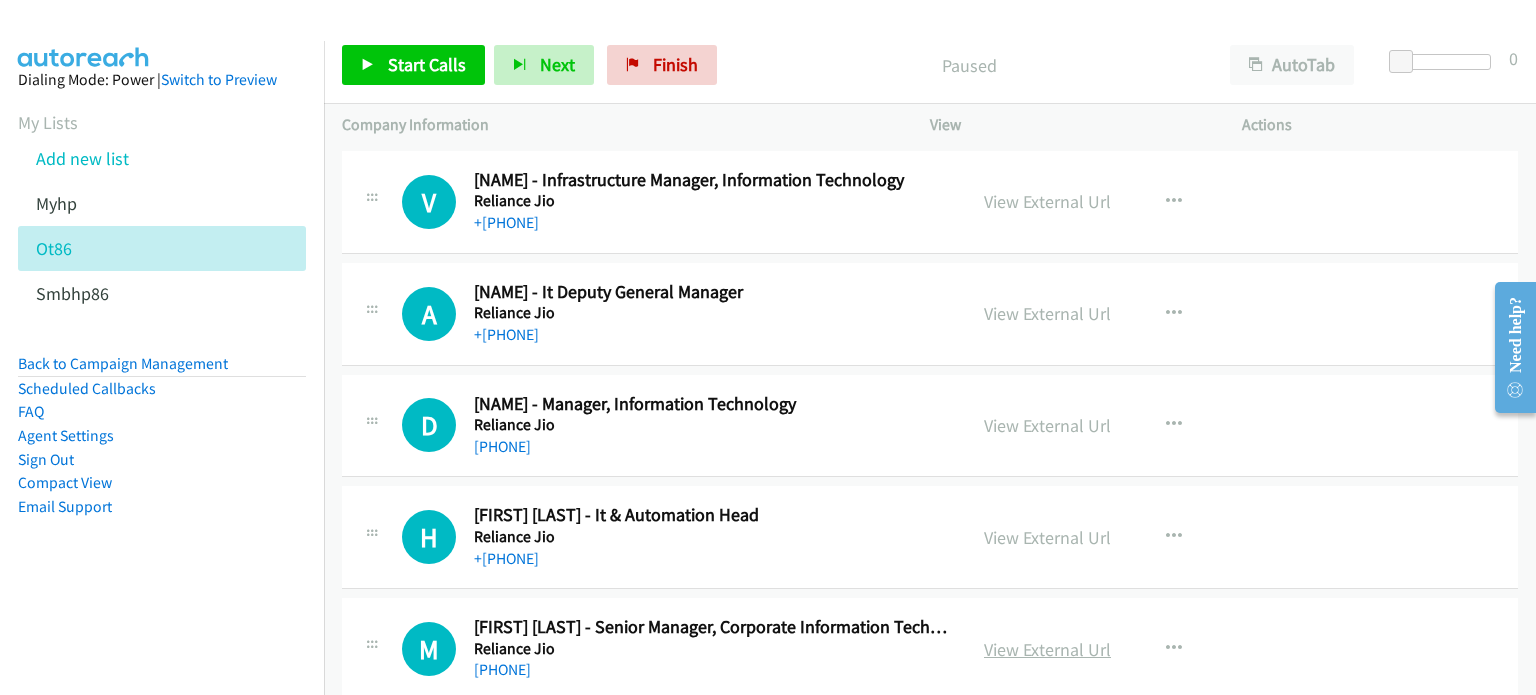 click on "View External Url" at bounding box center (1047, 649) 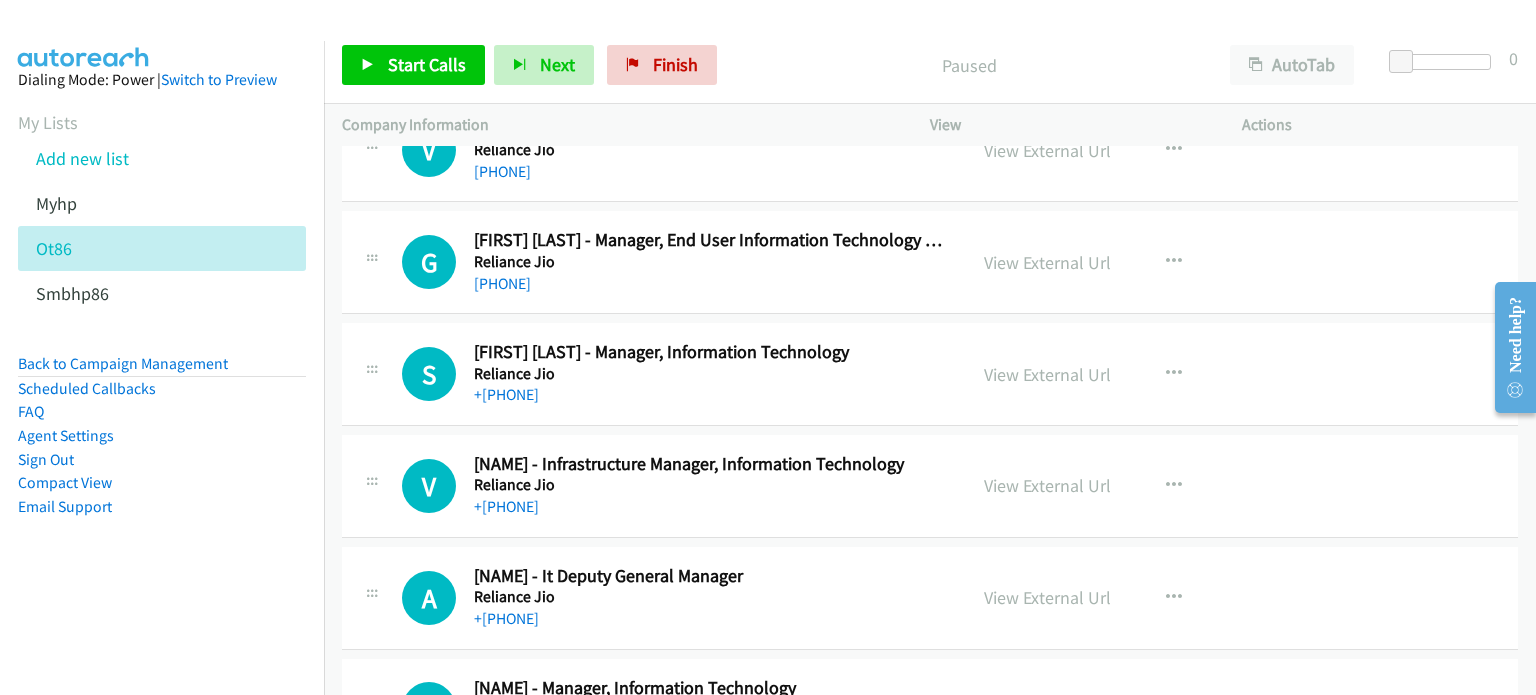 scroll, scrollTop: 0, scrollLeft: 0, axis: both 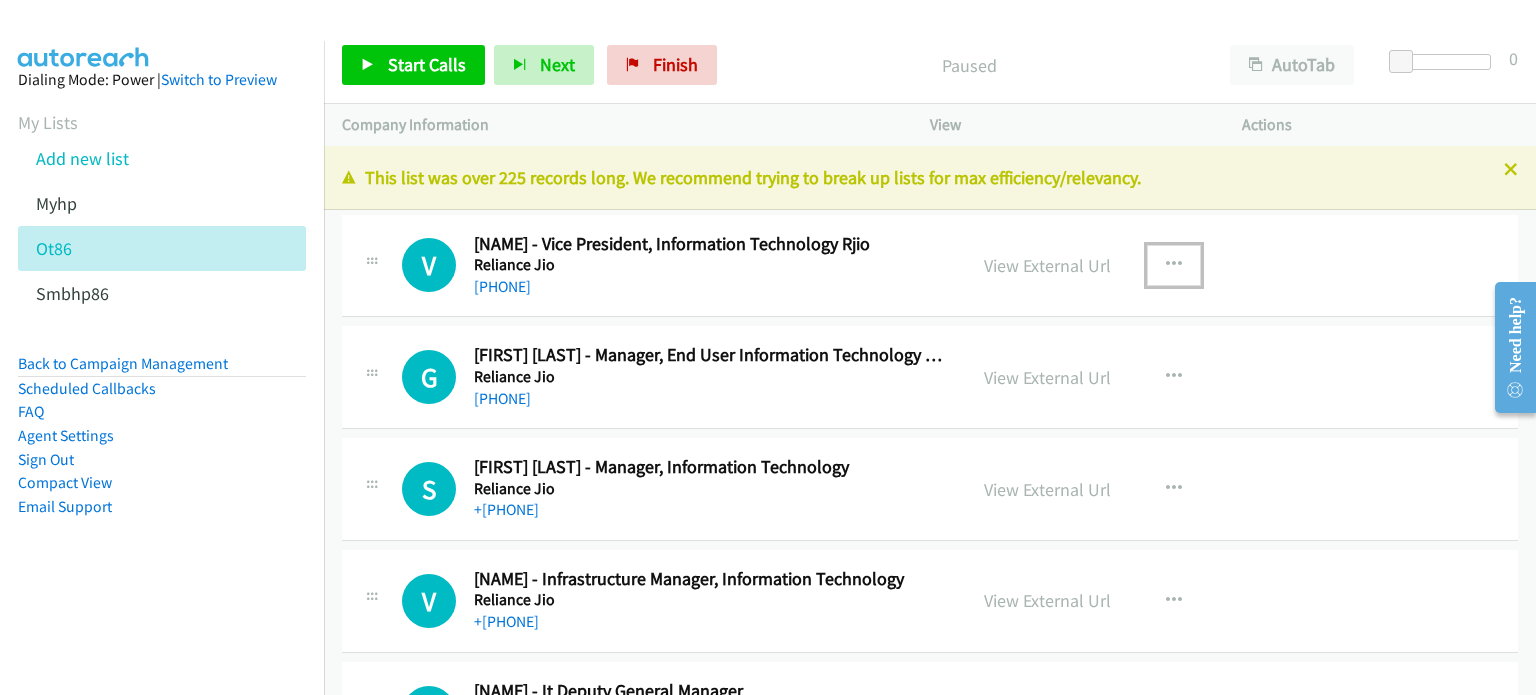 click at bounding box center (1174, 265) 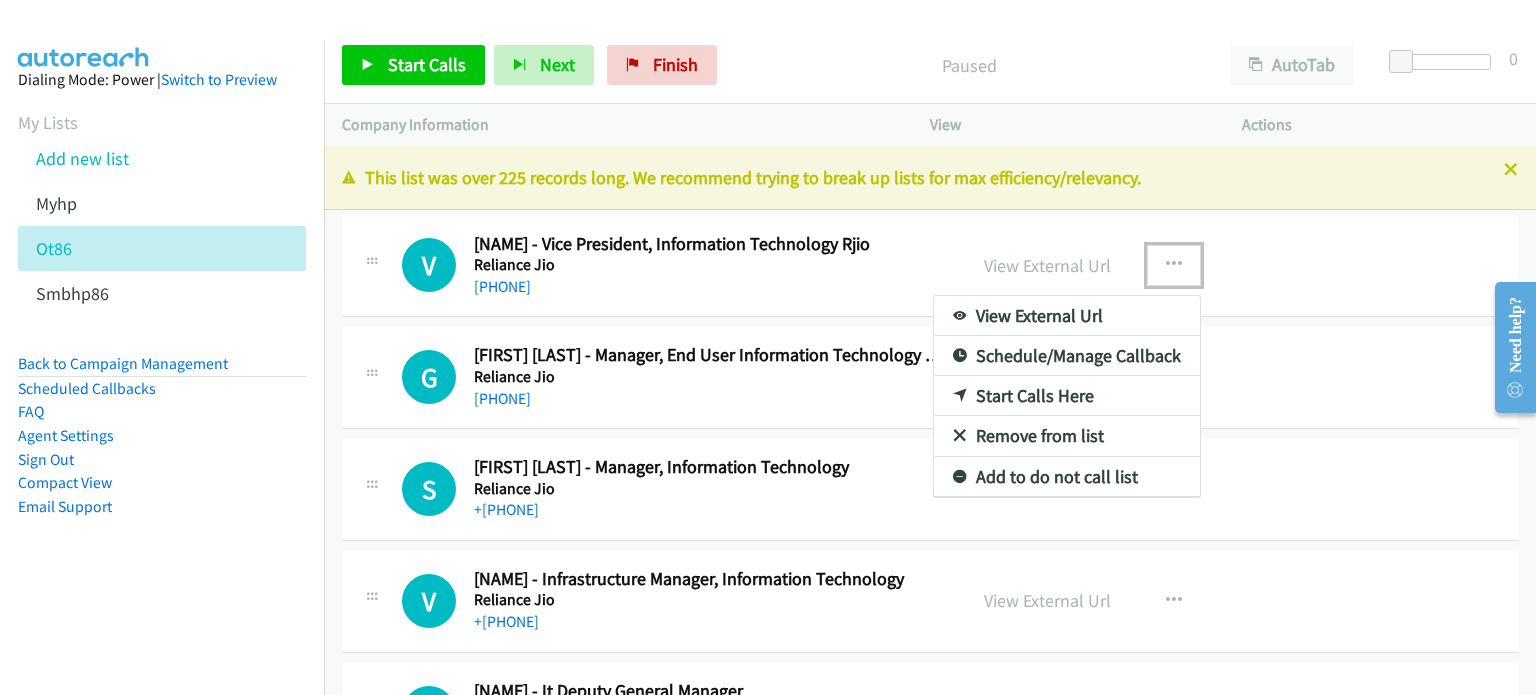 click on "Start Calls Here" at bounding box center (1067, 396) 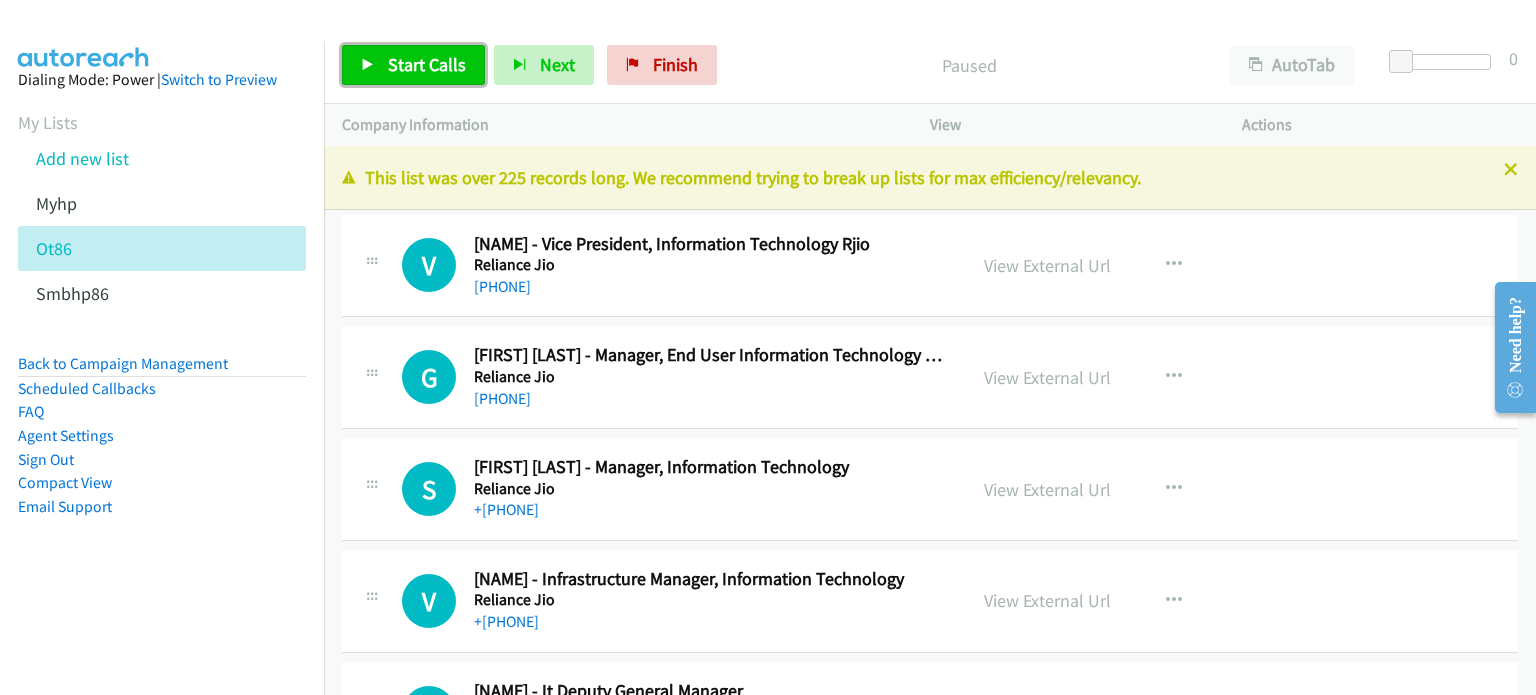 click on "Start Calls" at bounding box center (413, 65) 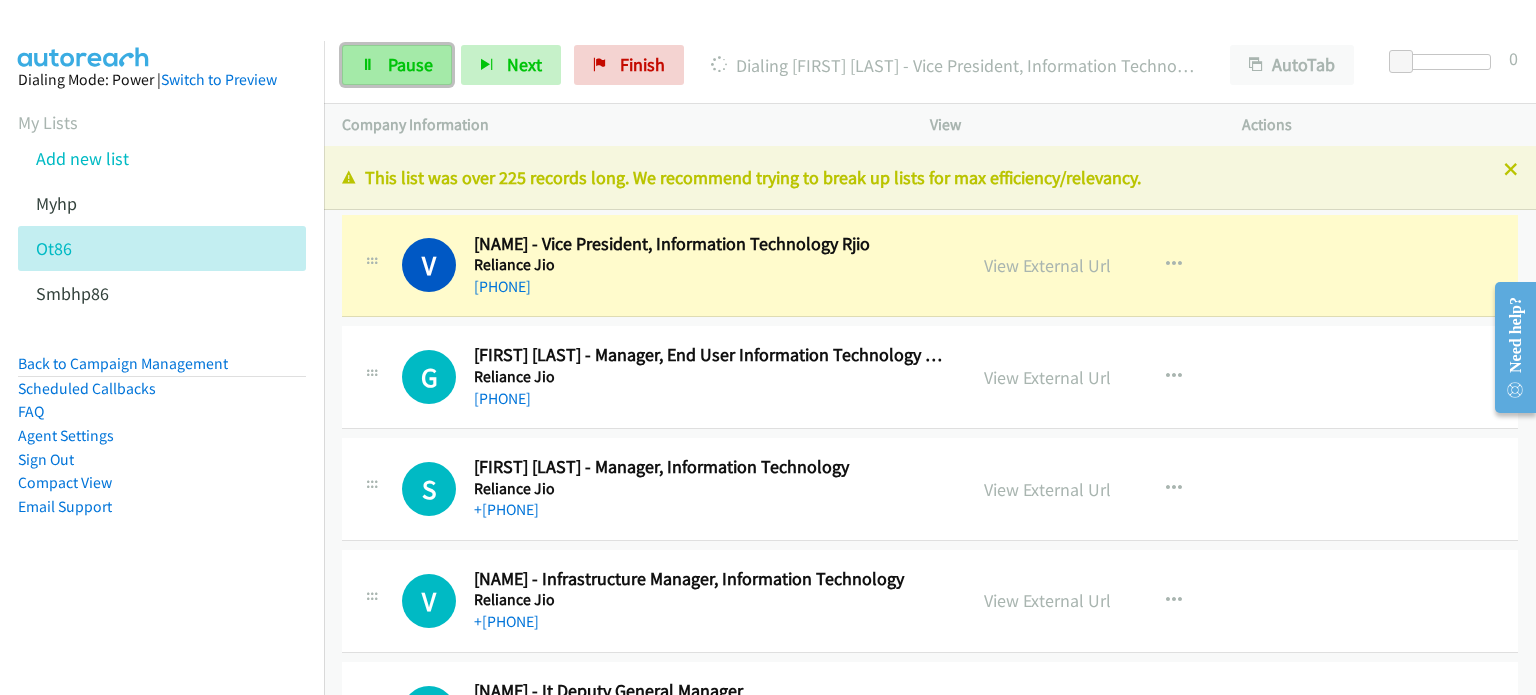 click at bounding box center (368, 66) 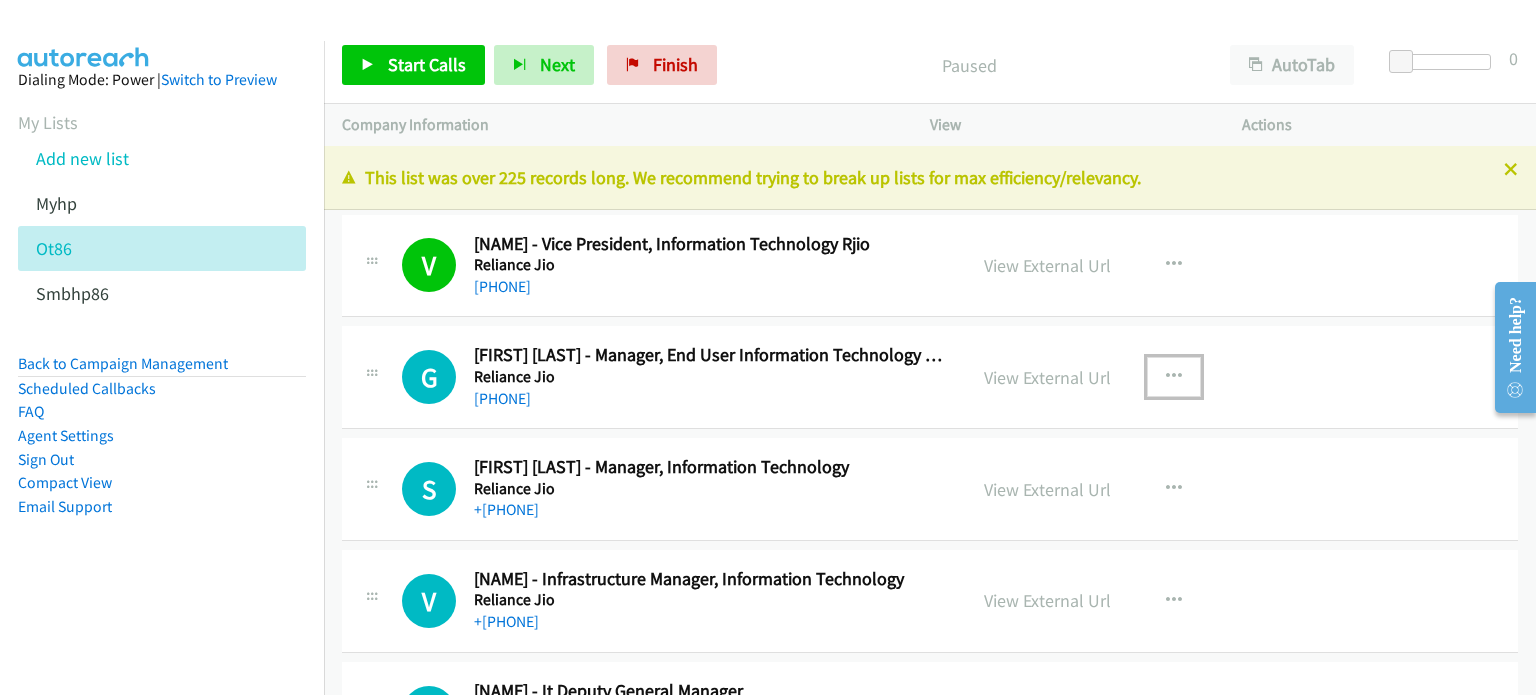 click at bounding box center (1174, 377) 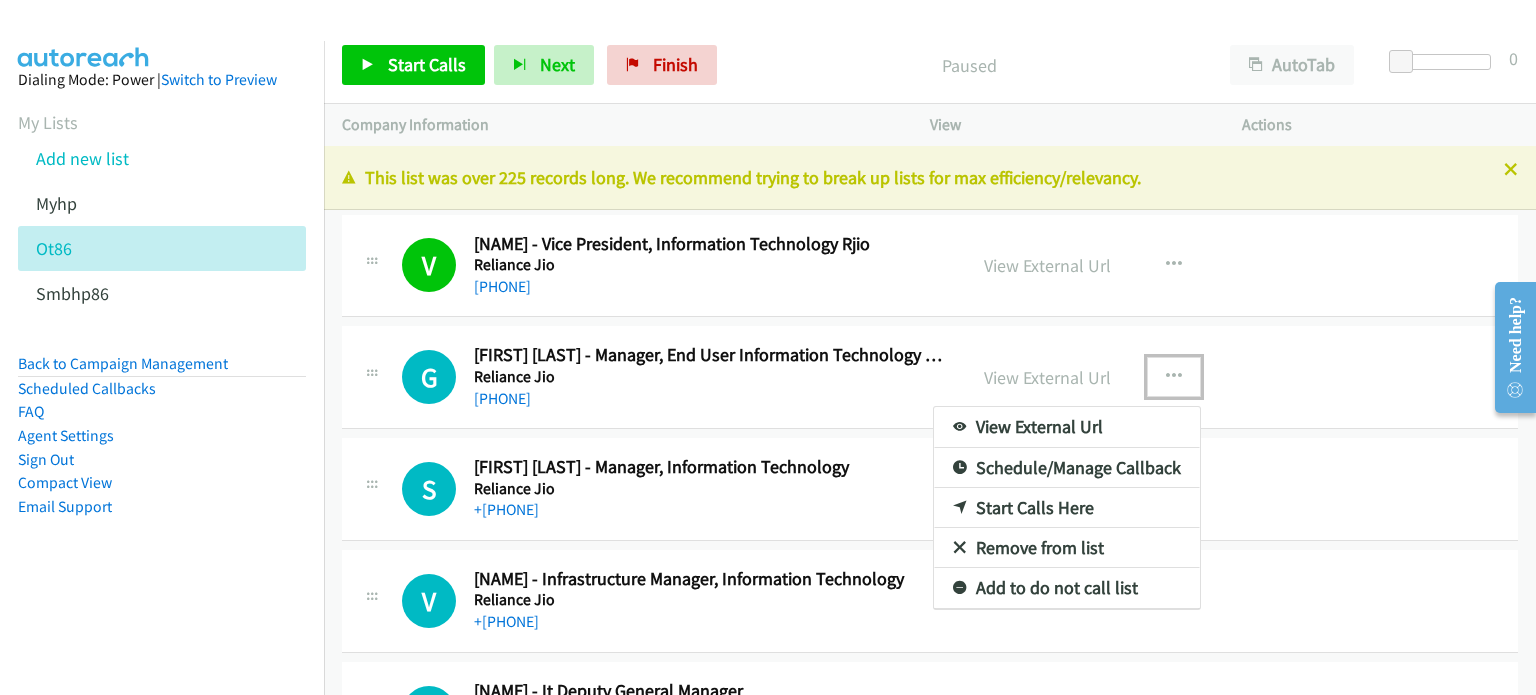 click on "Start Calls Here" at bounding box center (1067, 508) 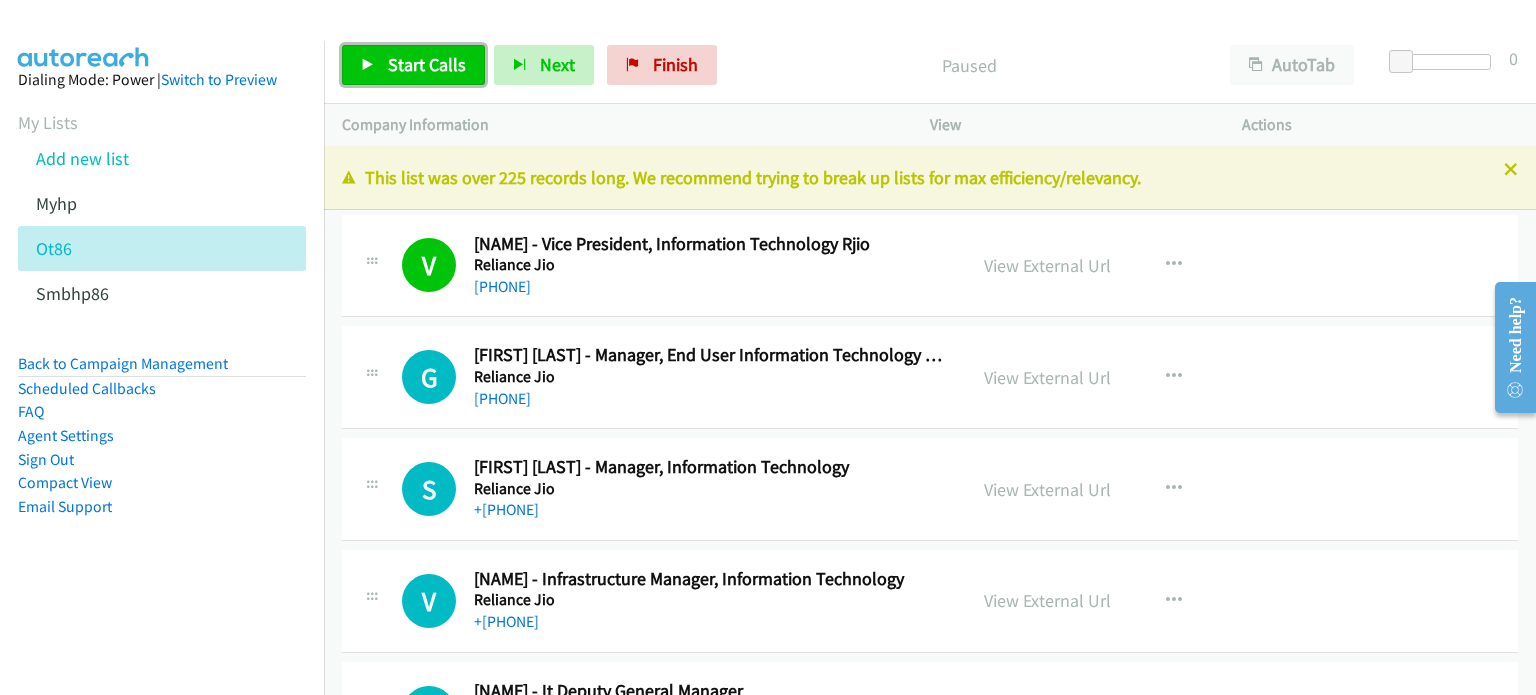click on "Start Calls" at bounding box center (427, 64) 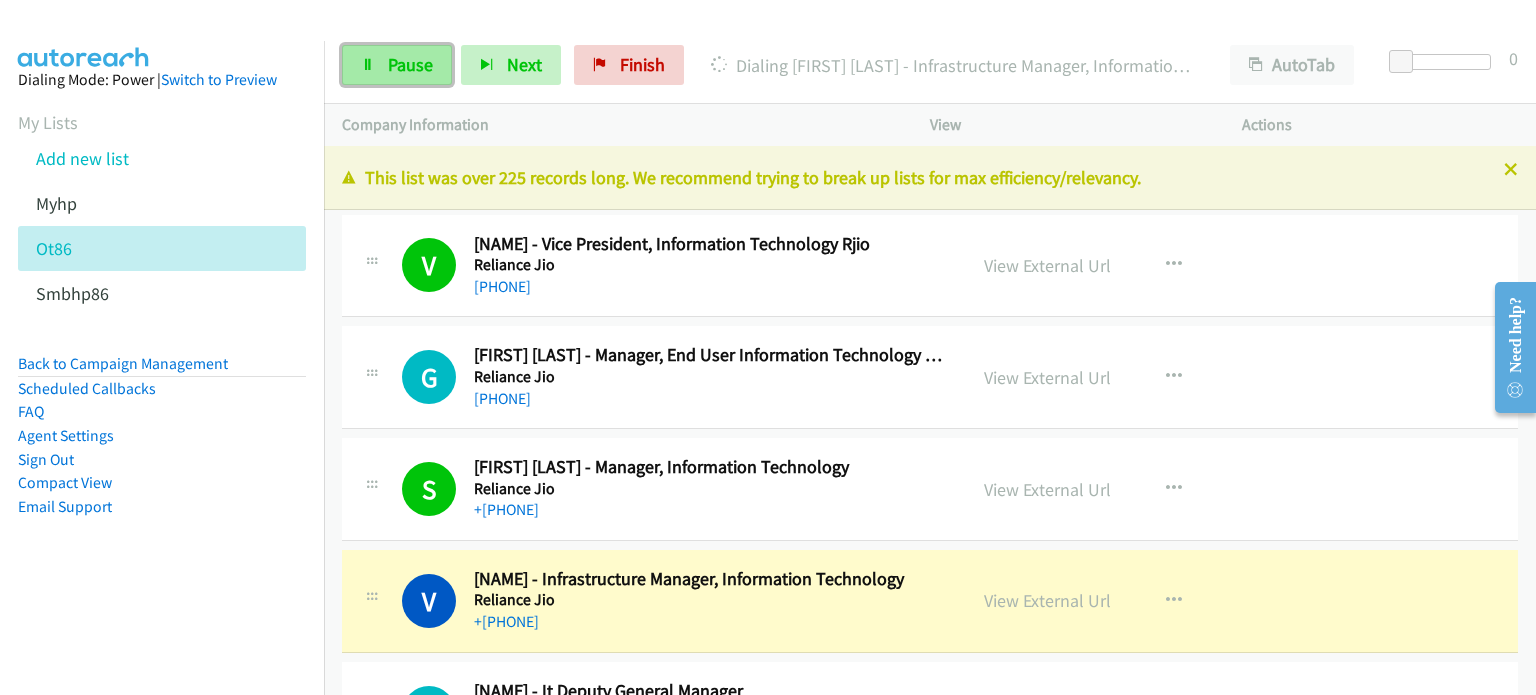 click on "Pause" at bounding box center (397, 65) 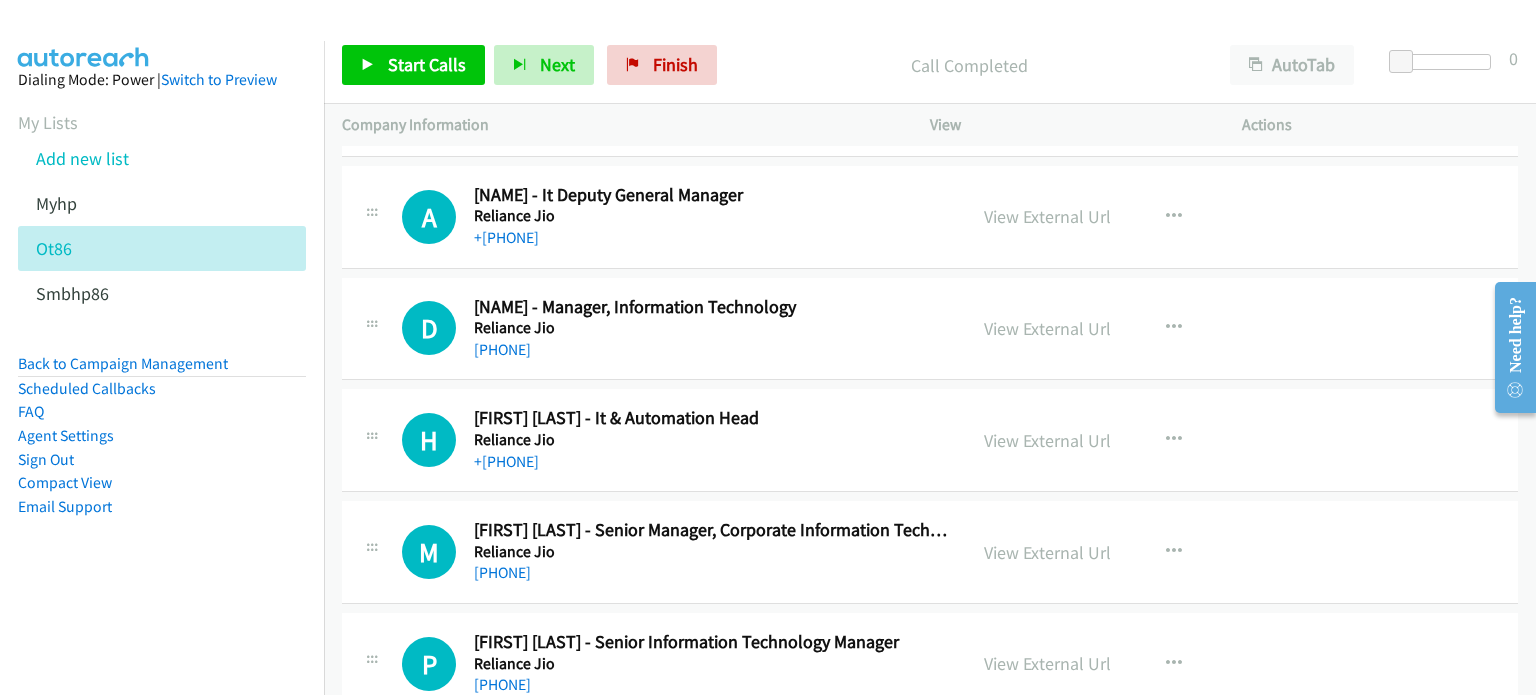 scroll, scrollTop: 500, scrollLeft: 0, axis: vertical 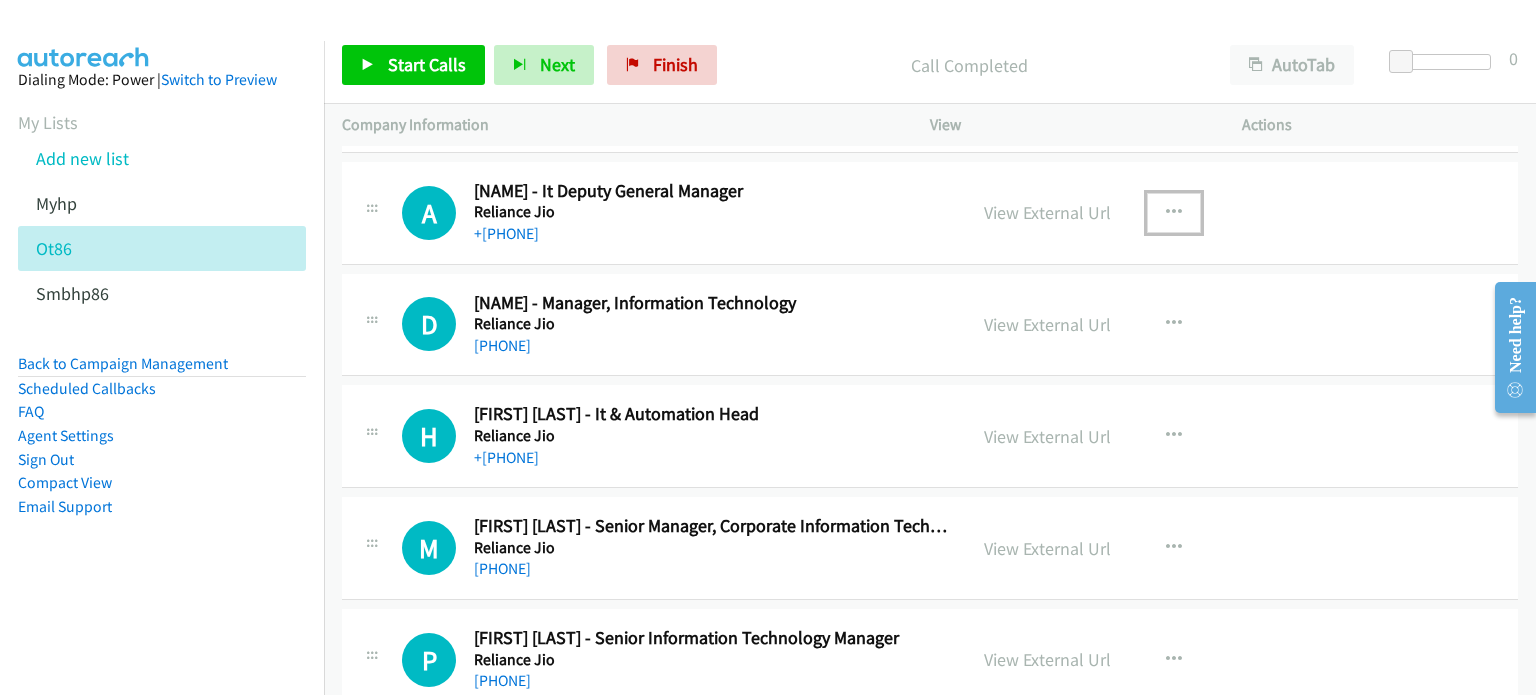 click at bounding box center (1174, 213) 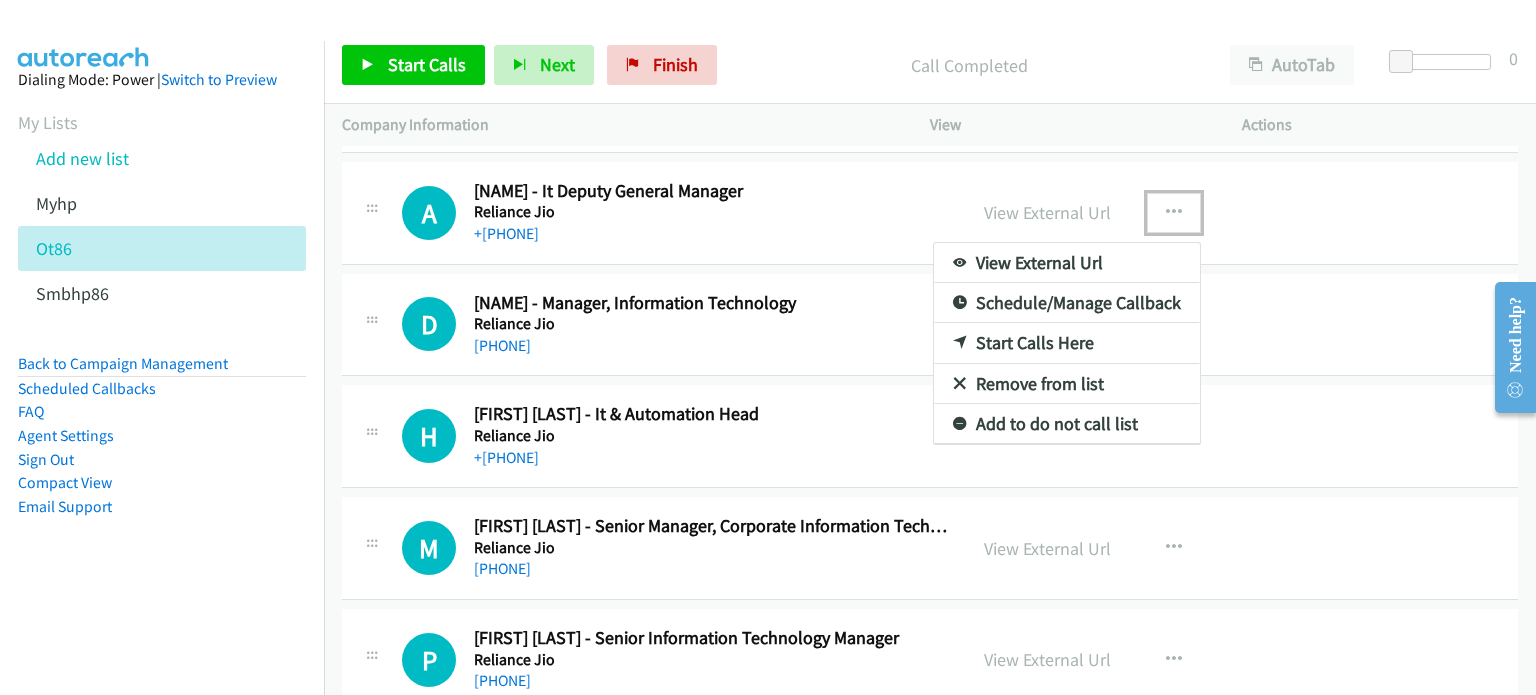 drag, startPoint x: 1058, startPoint y: 347, endPoint x: 1021, endPoint y: 339, distance: 37.85499 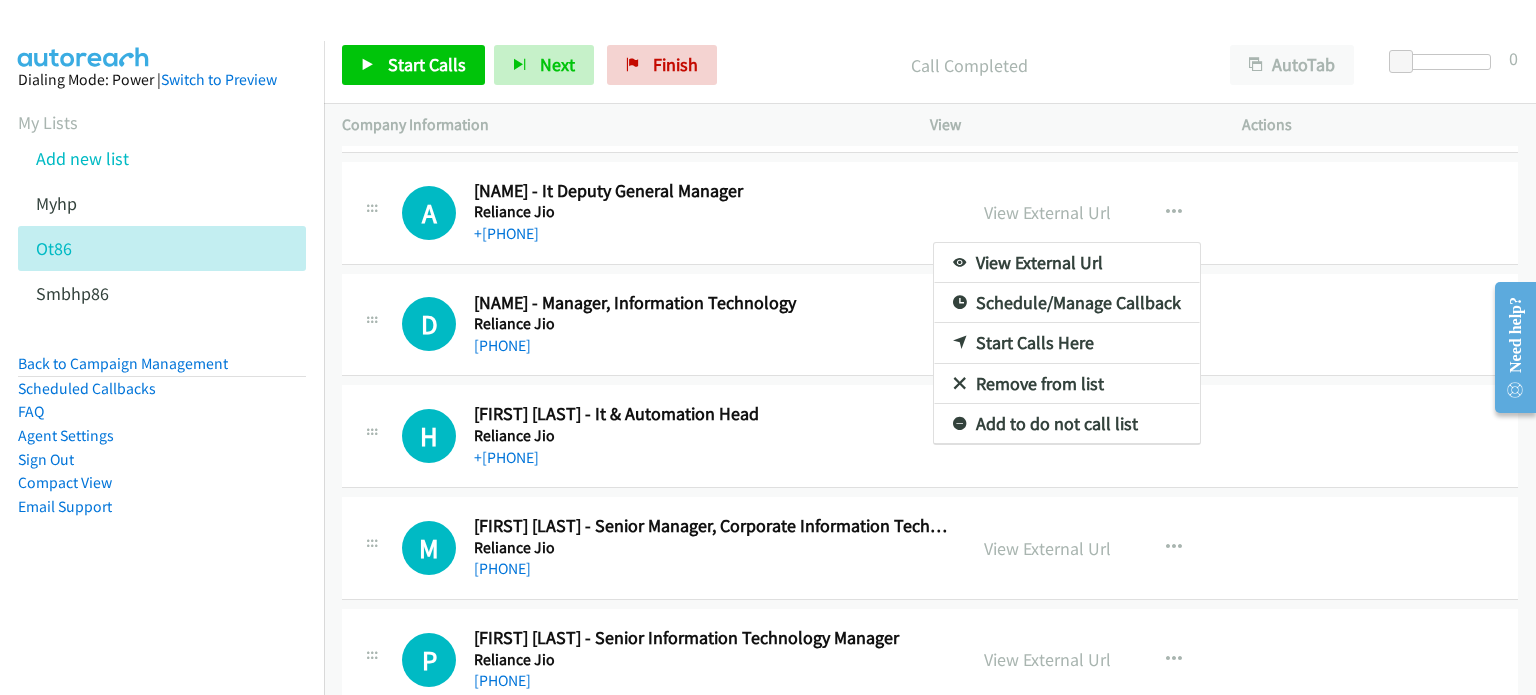click on "Start Calls Here" at bounding box center [1067, 343] 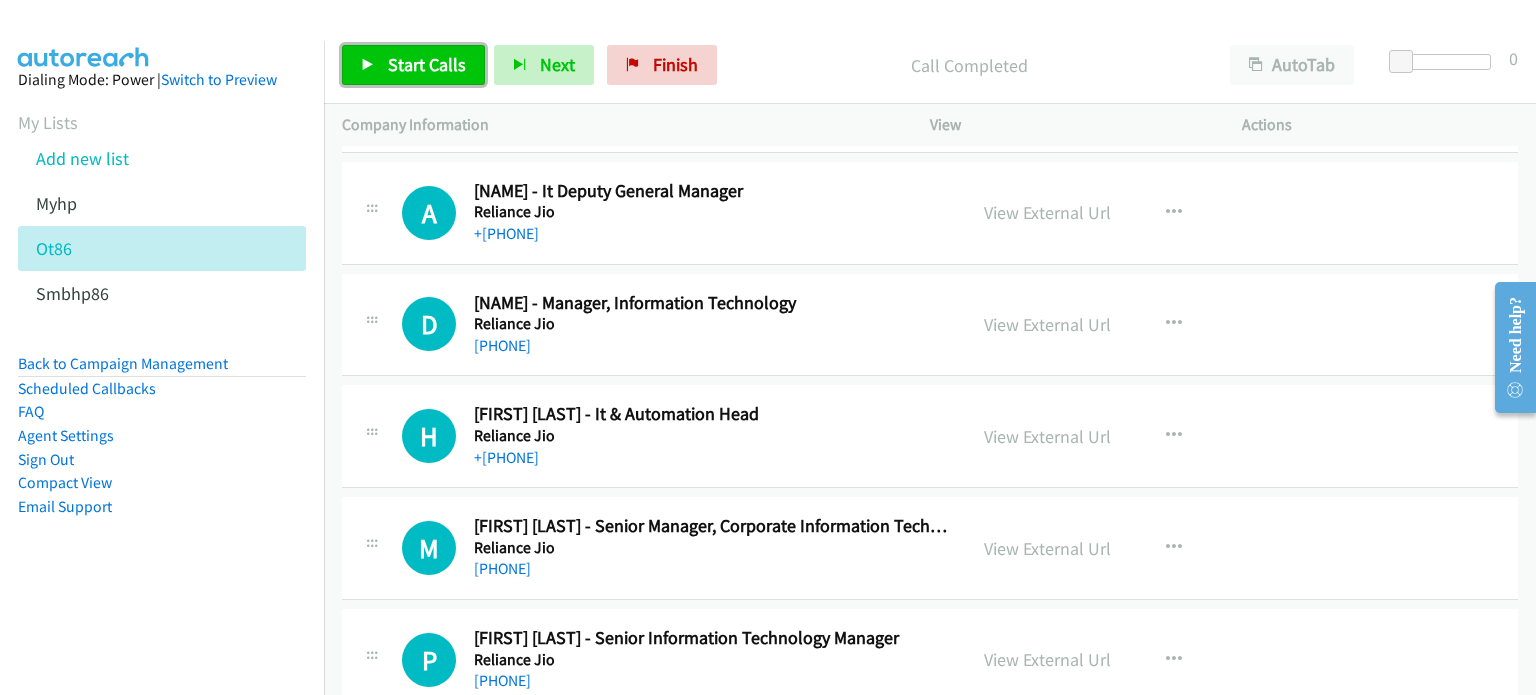 click on "Start Calls" at bounding box center (413, 65) 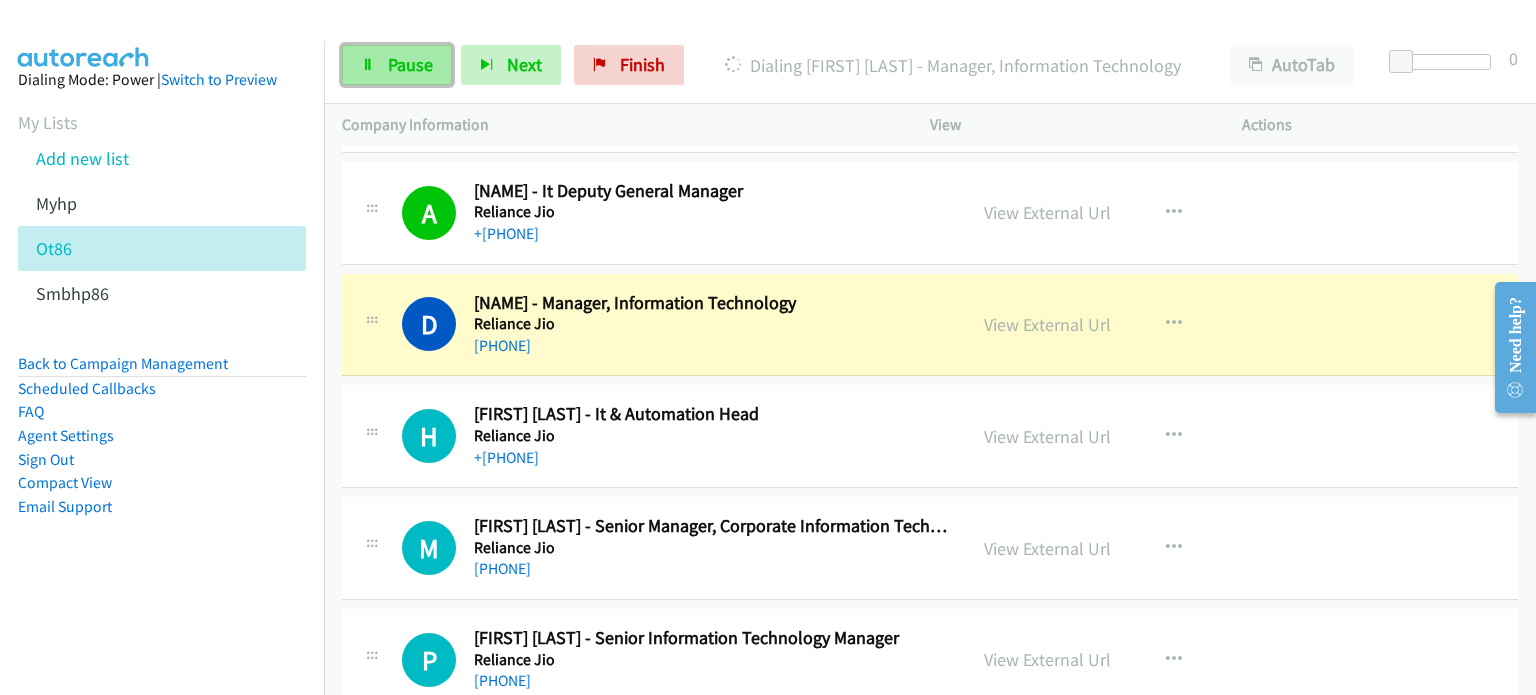 click on "Pause" at bounding box center (410, 64) 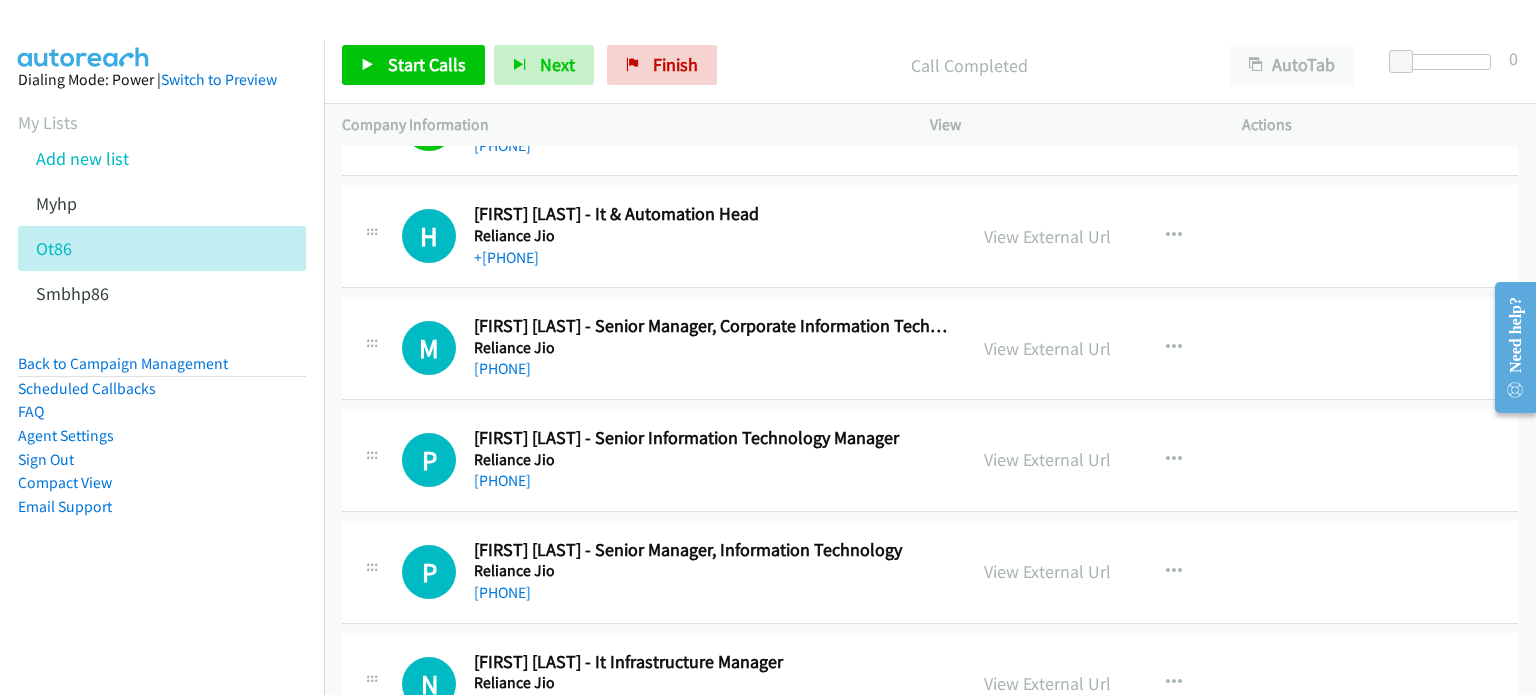 scroll, scrollTop: 700, scrollLeft: 0, axis: vertical 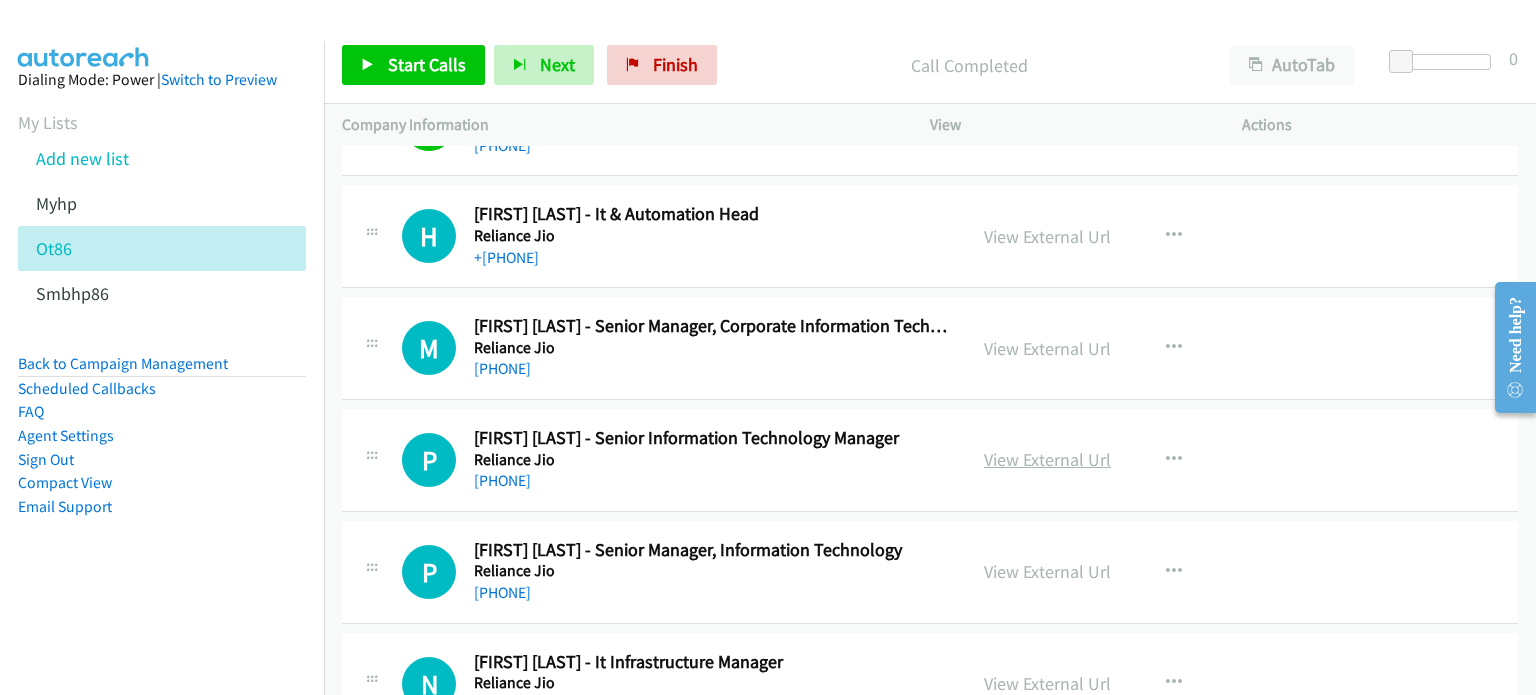 click on "View External Url" at bounding box center (1047, 459) 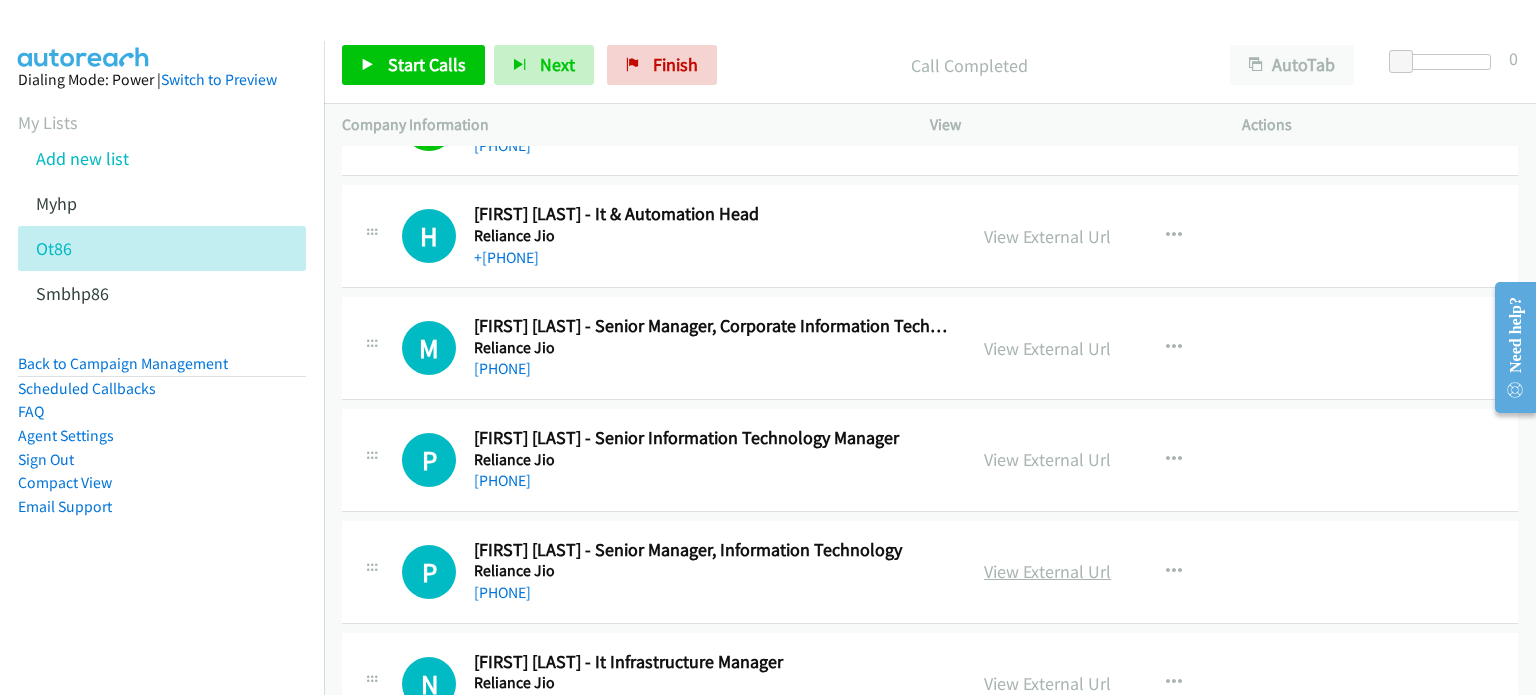 click on "View External Url" at bounding box center [1047, 571] 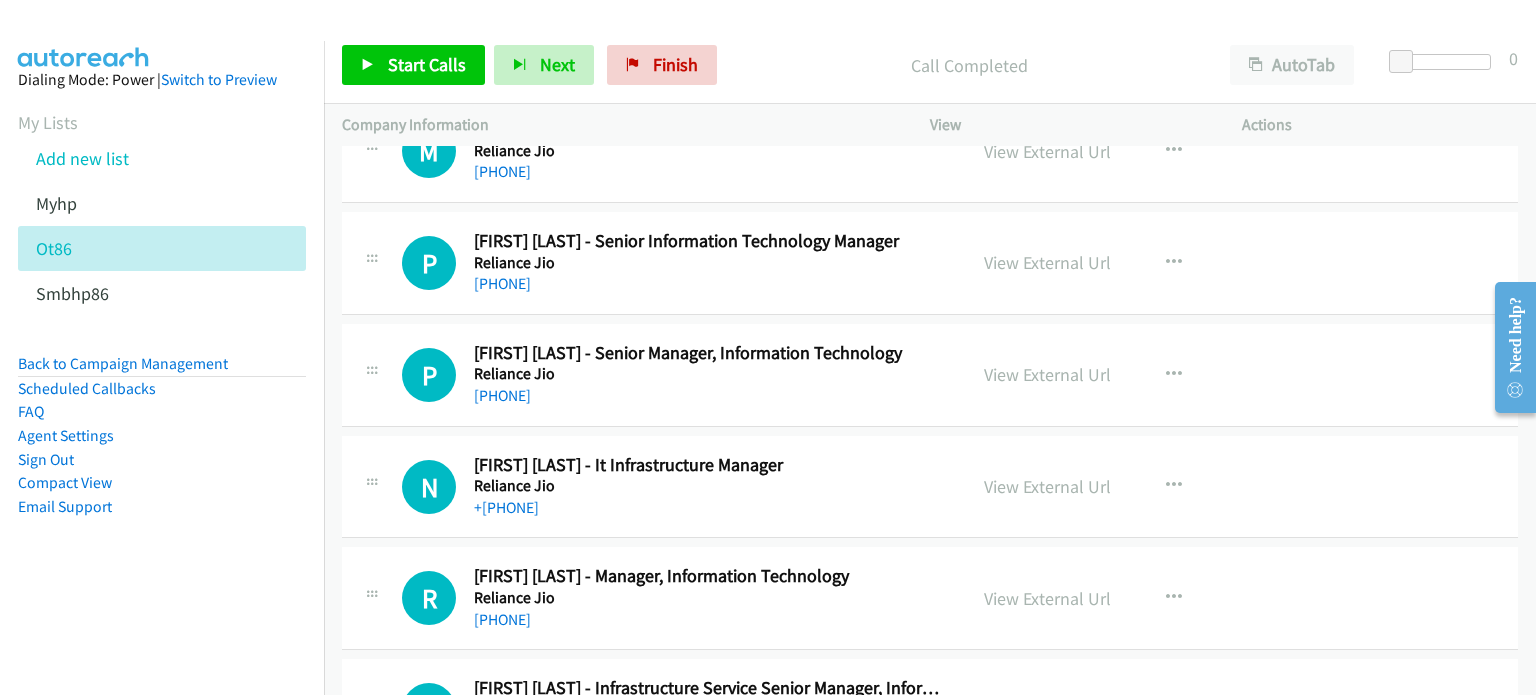 scroll, scrollTop: 899, scrollLeft: 0, axis: vertical 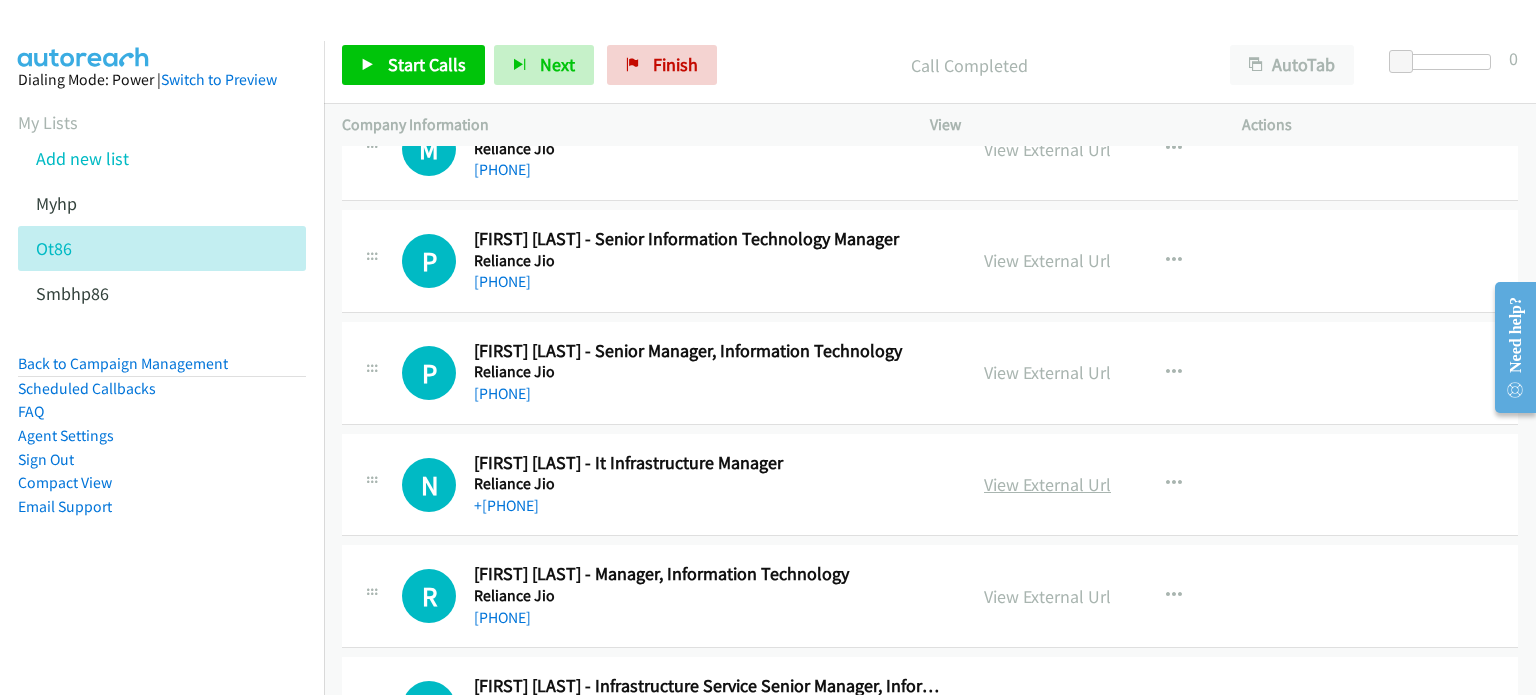 click on "View External Url" at bounding box center (1047, 484) 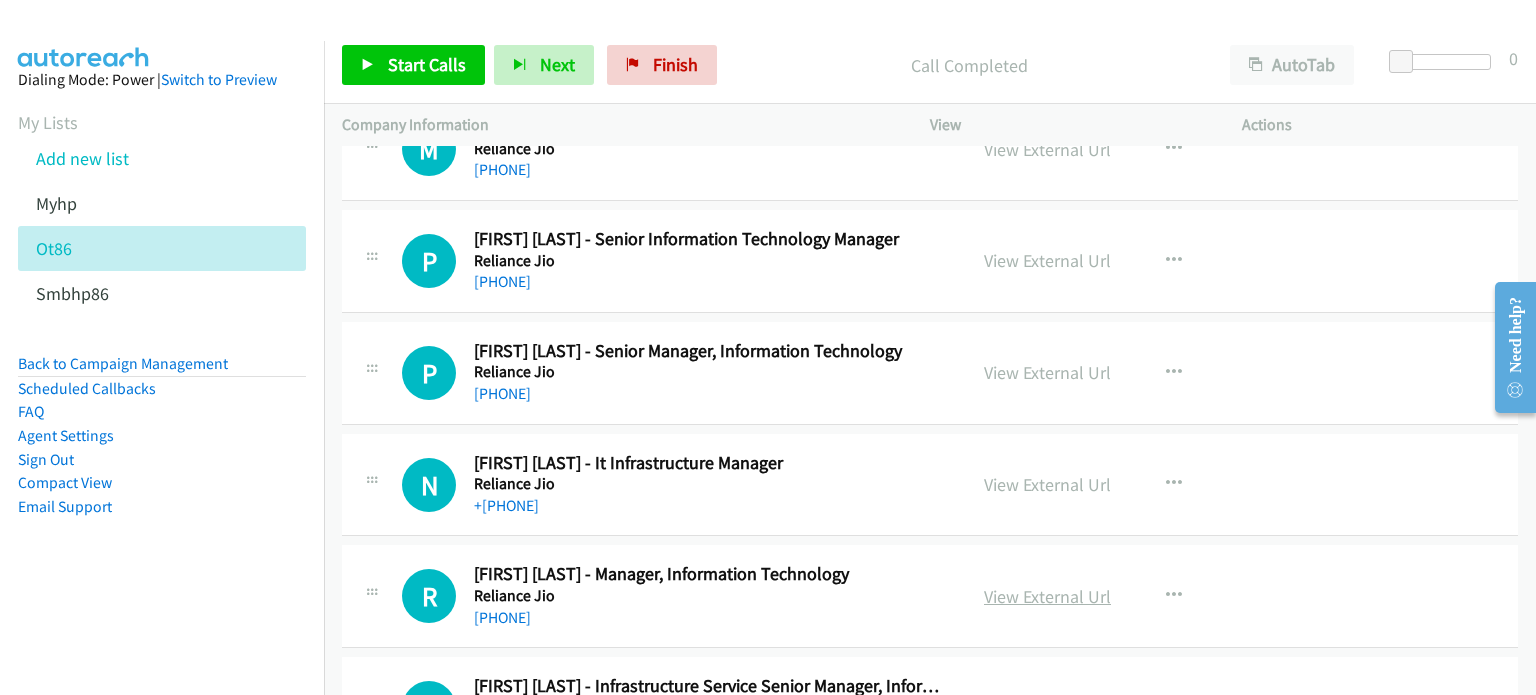 click on "View External Url" at bounding box center [1047, 596] 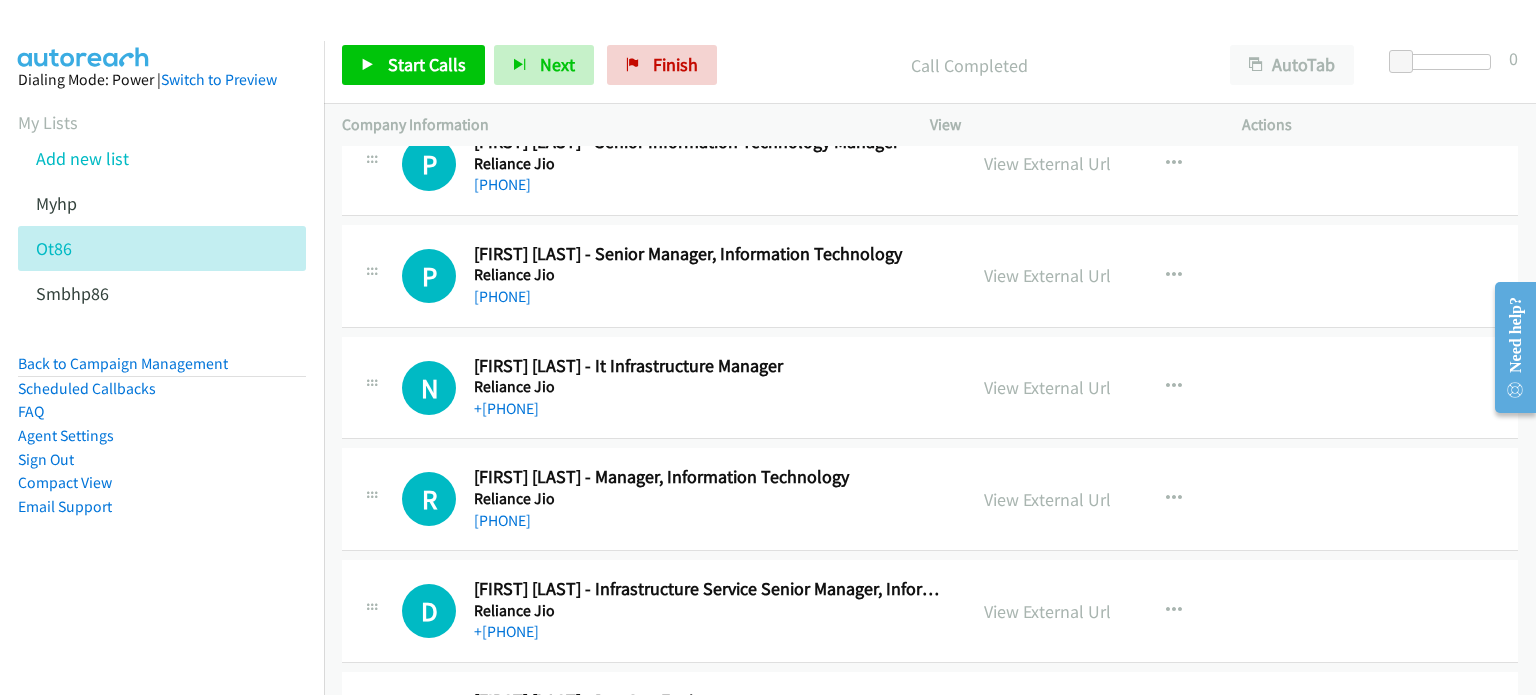 scroll, scrollTop: 998, scrollLeft: 0, axis: vertical 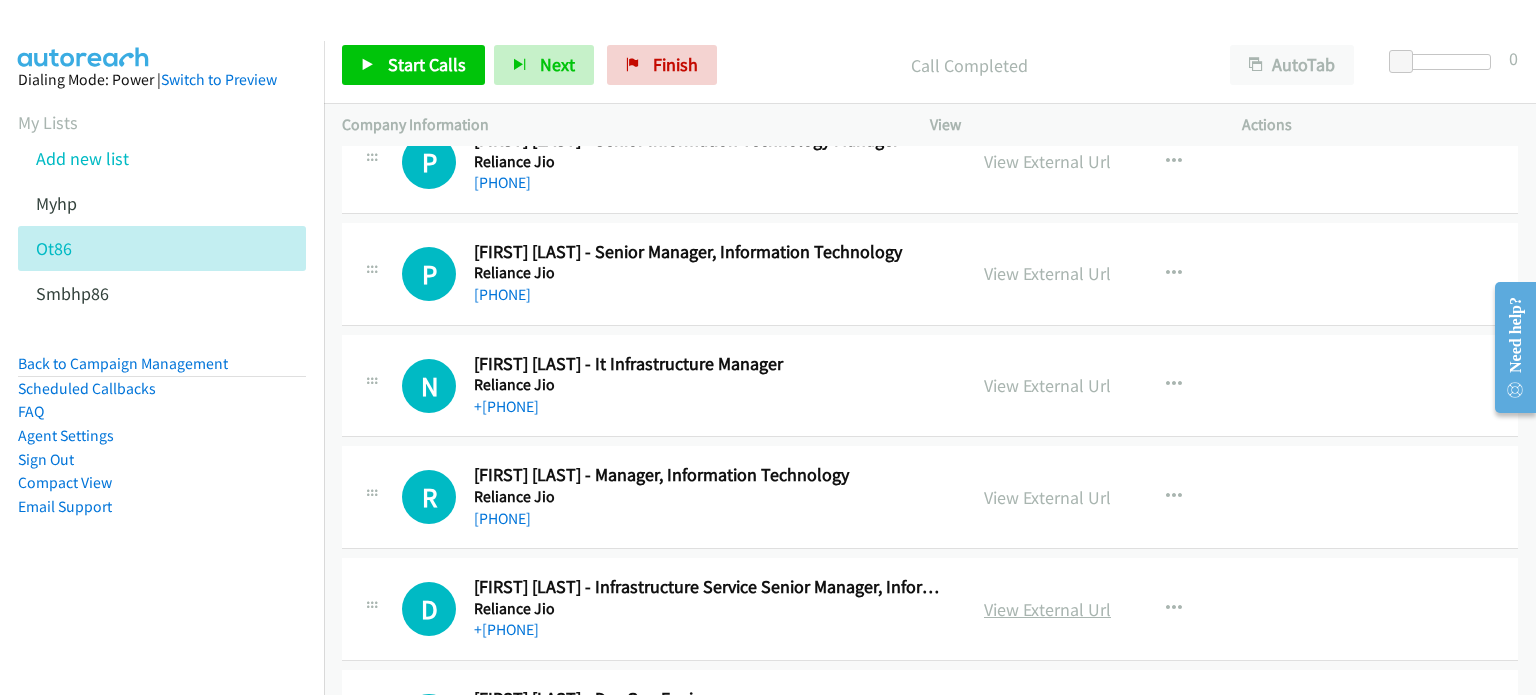 click on "View External Url" at bounding box center (1047, 609) 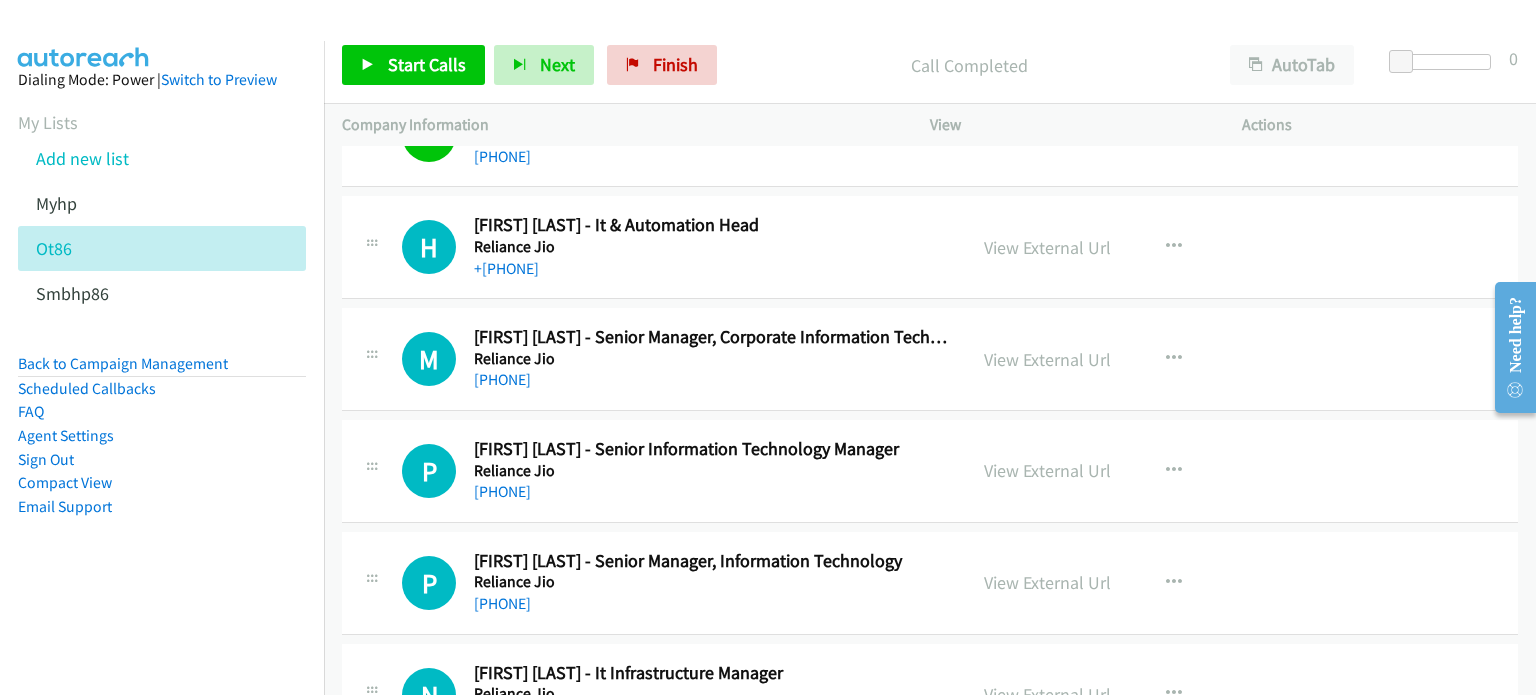 scroll, scrollTop: 697, scrollLeft: 0, axis: vertical 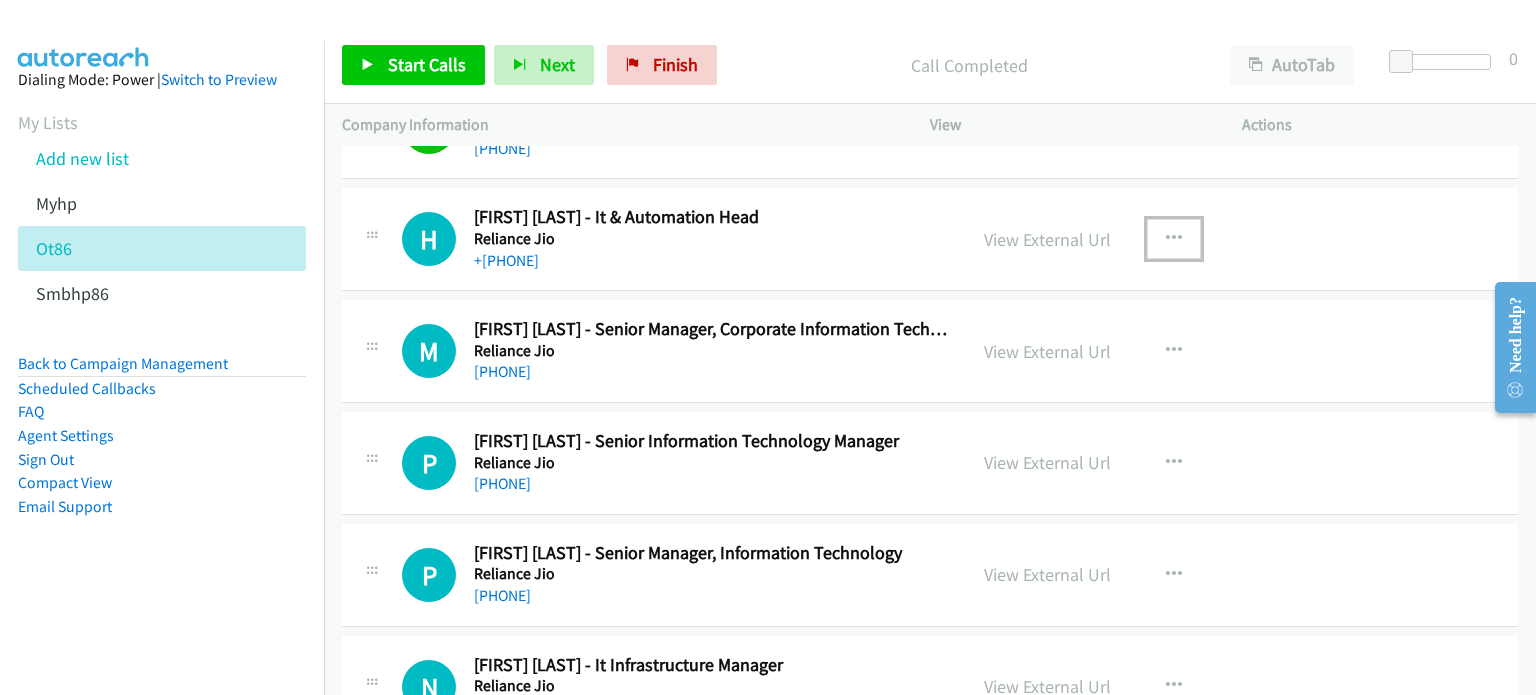 click at bounding box center [1174, 239] 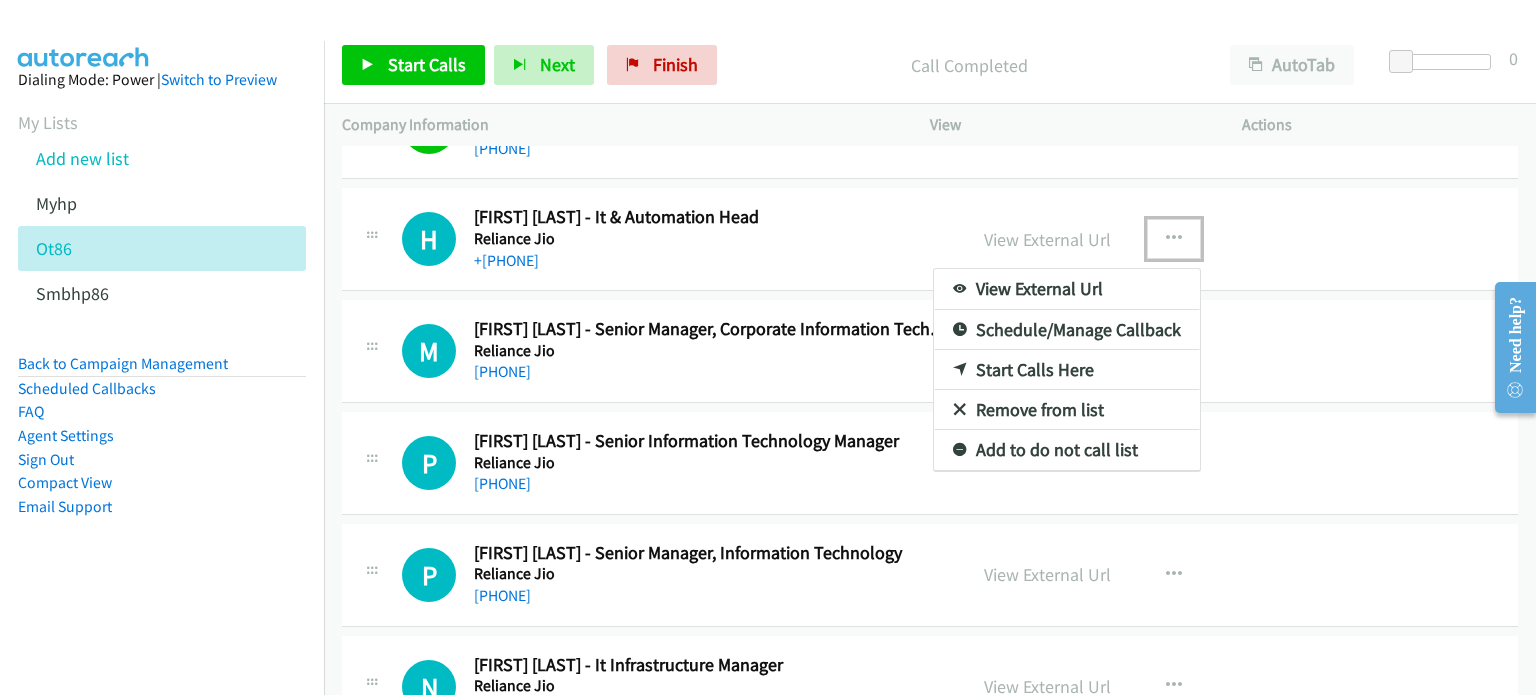 click on "Start Calls Here" at bounding box center [1067, 370] 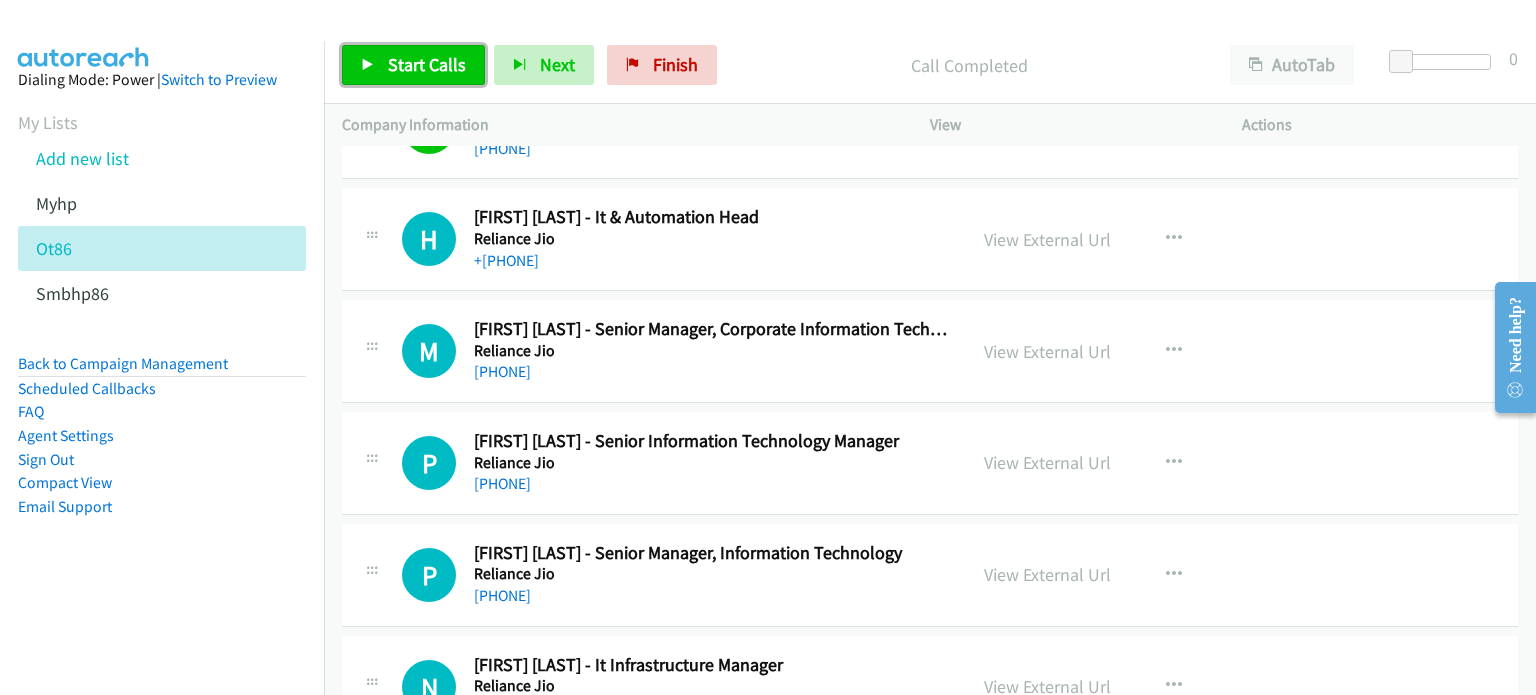 click on "Start Calls" at bounding box center [427, 64] 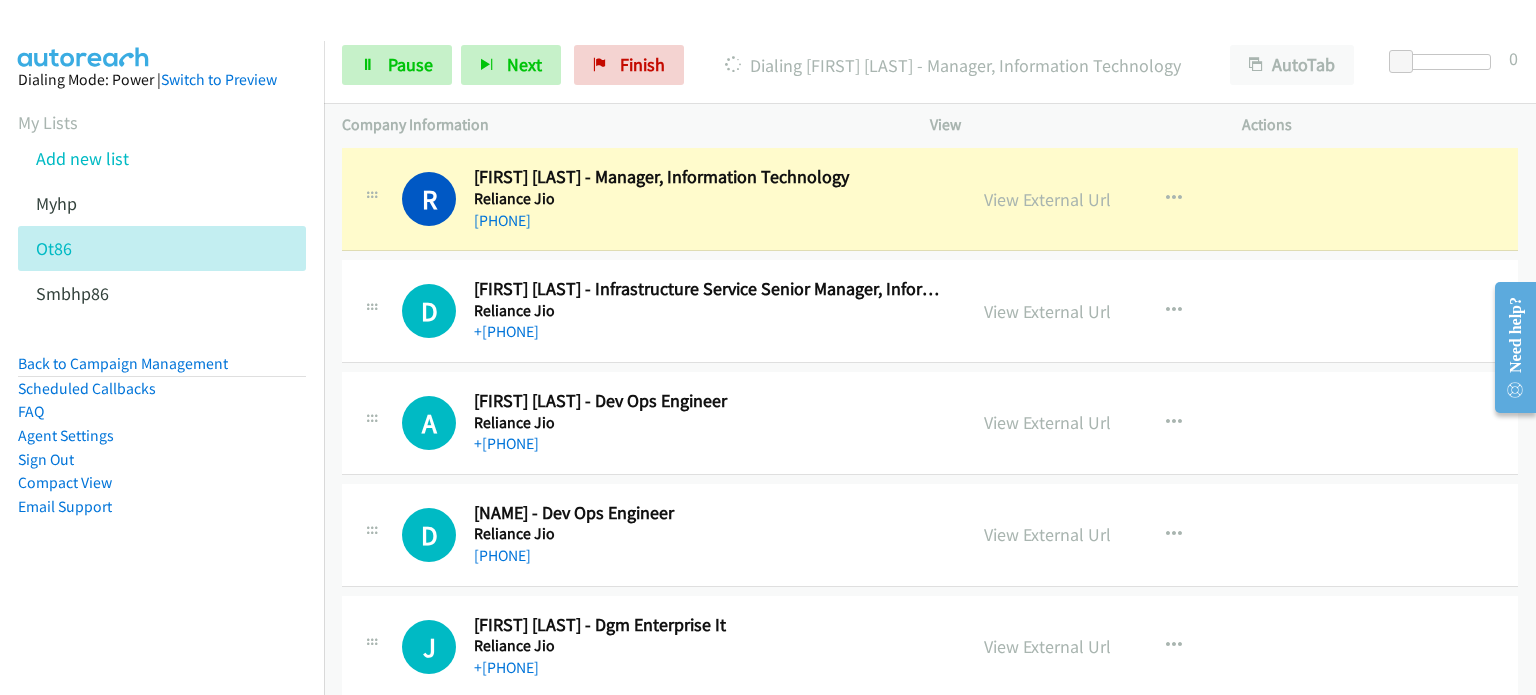 scroll, scrollTop: 1296, scrollLeft: 0, axis: vertical 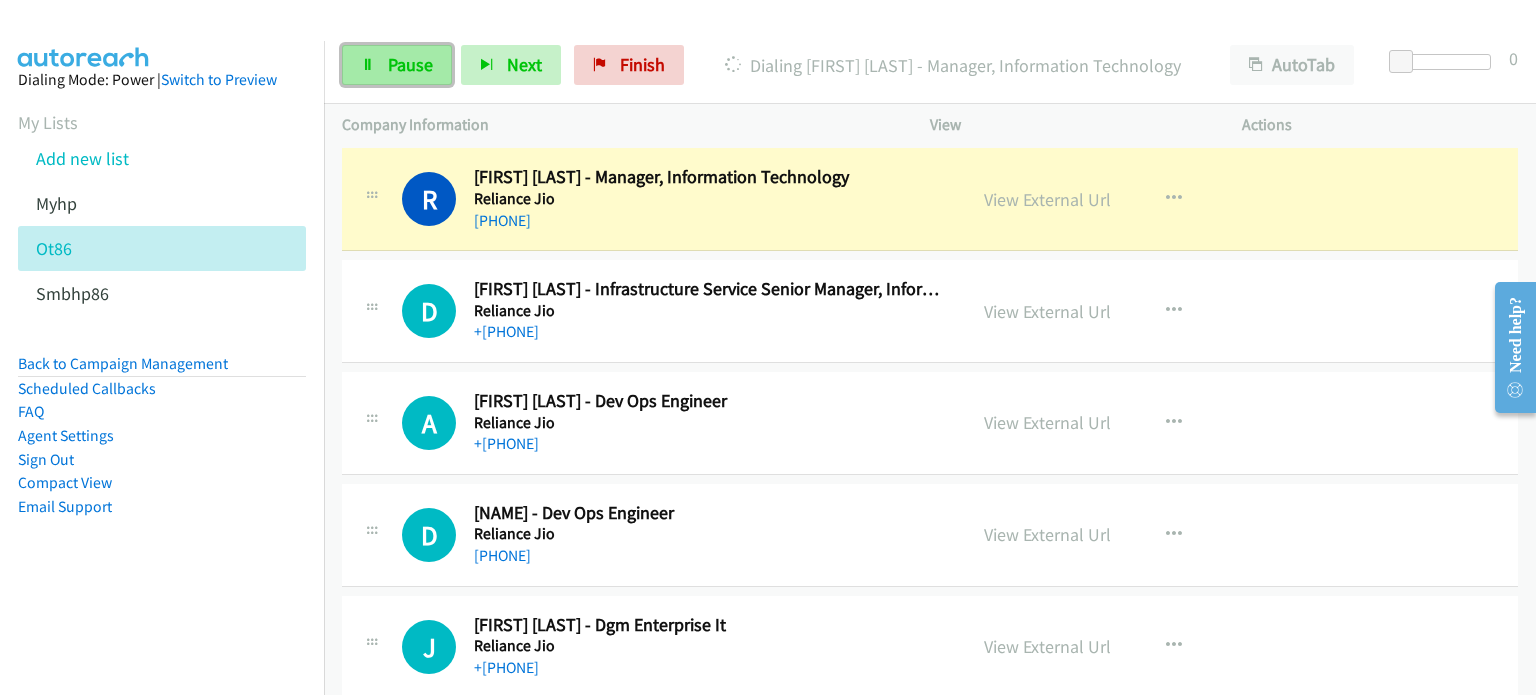 click on "Pause" at bounding box center (410, 64) 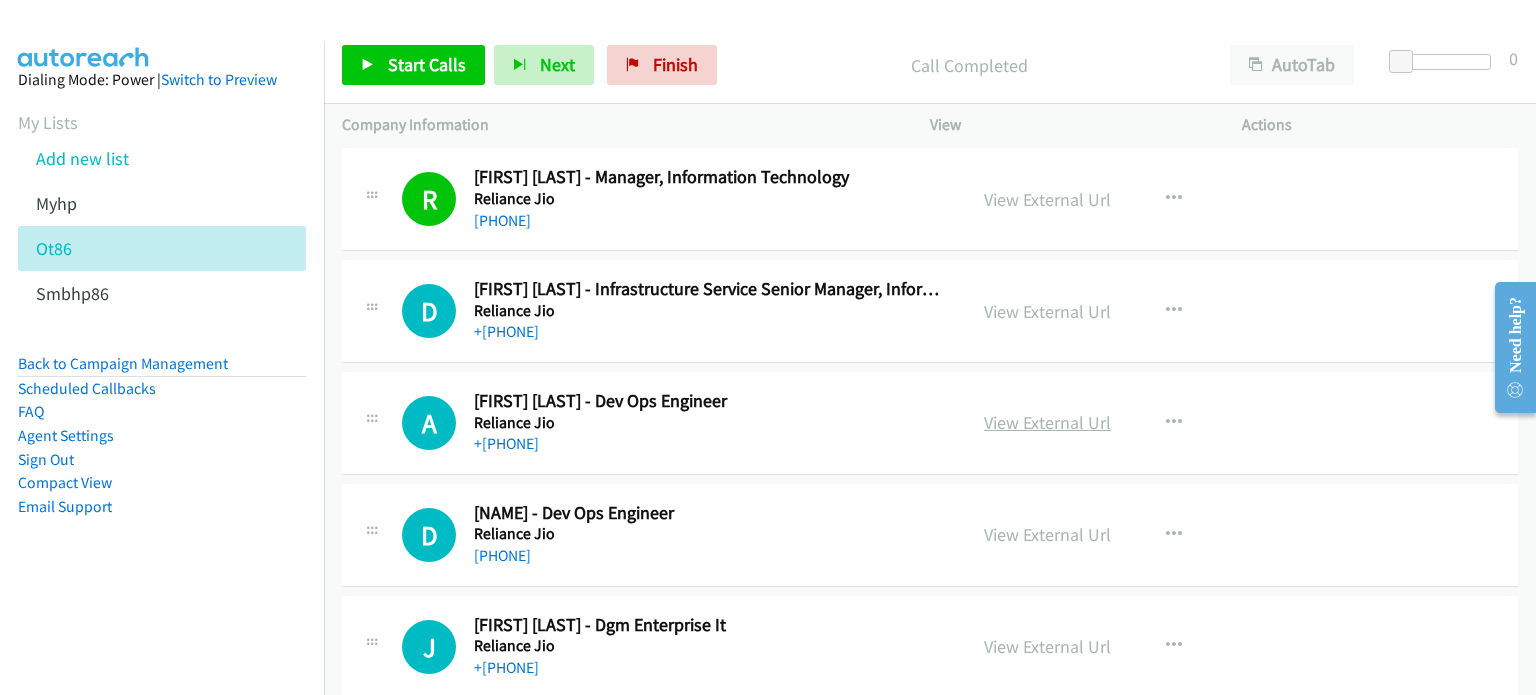 click on "View External Url" at bounding box center [1047, 422] 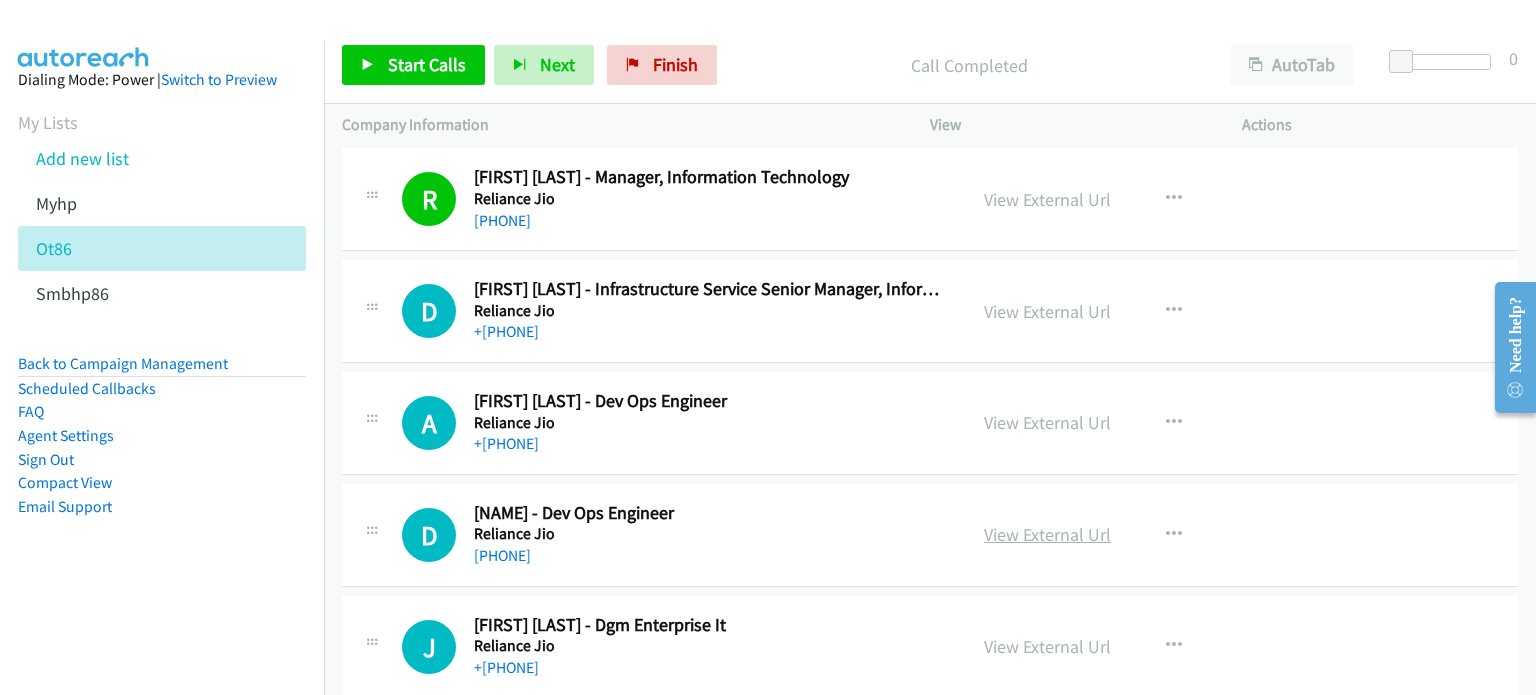 click on "View External Url" at bounding box center (1047, 534) 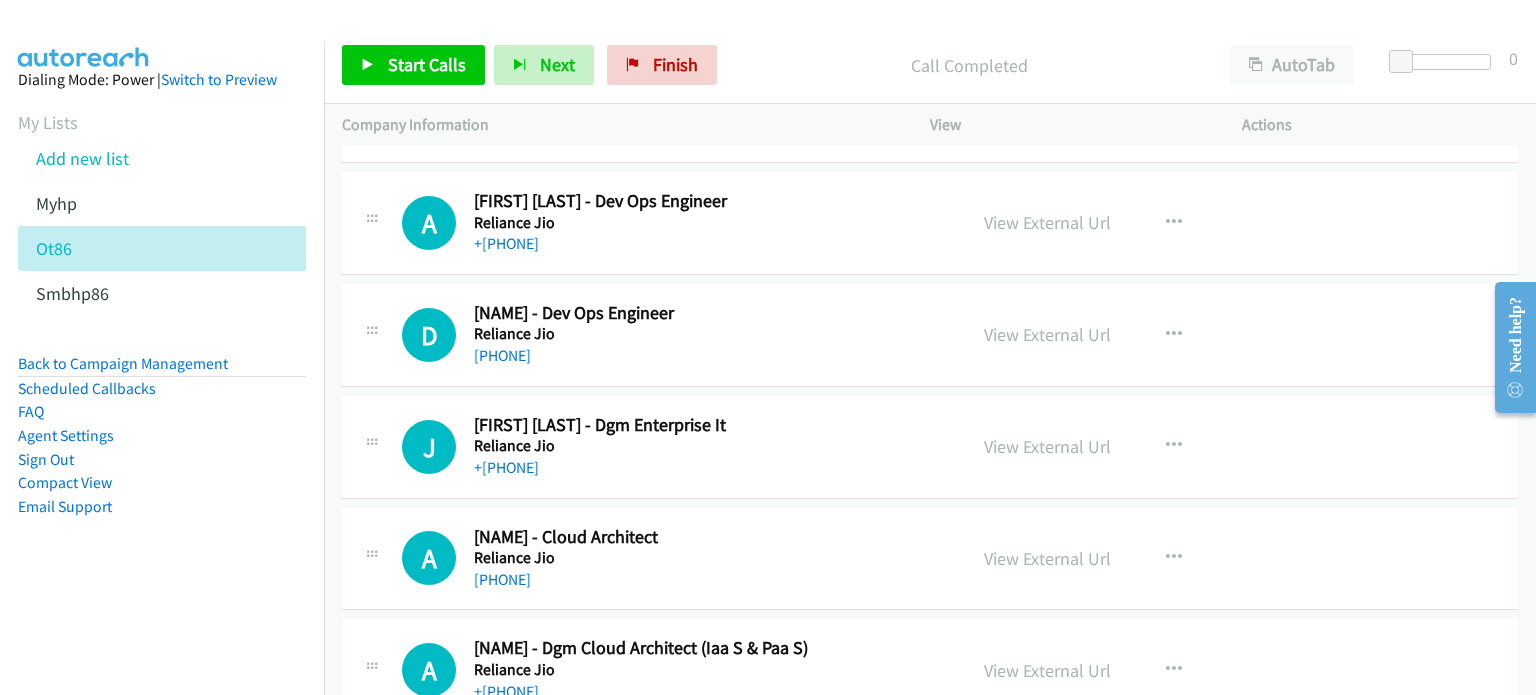 scroll, scrollTop: 1496, scrollLeft: 0, axis: vertical 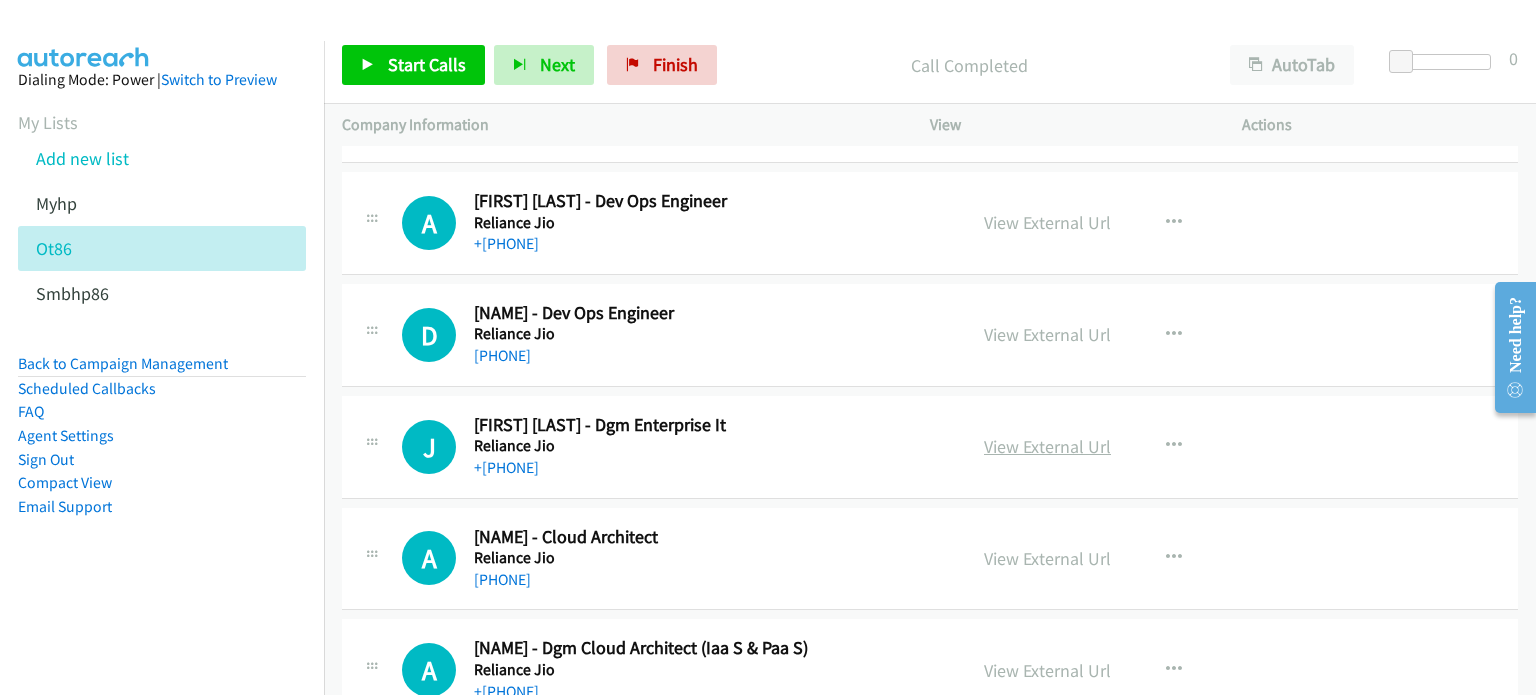 click on "View External Url" at bounding box center (1047, 446) 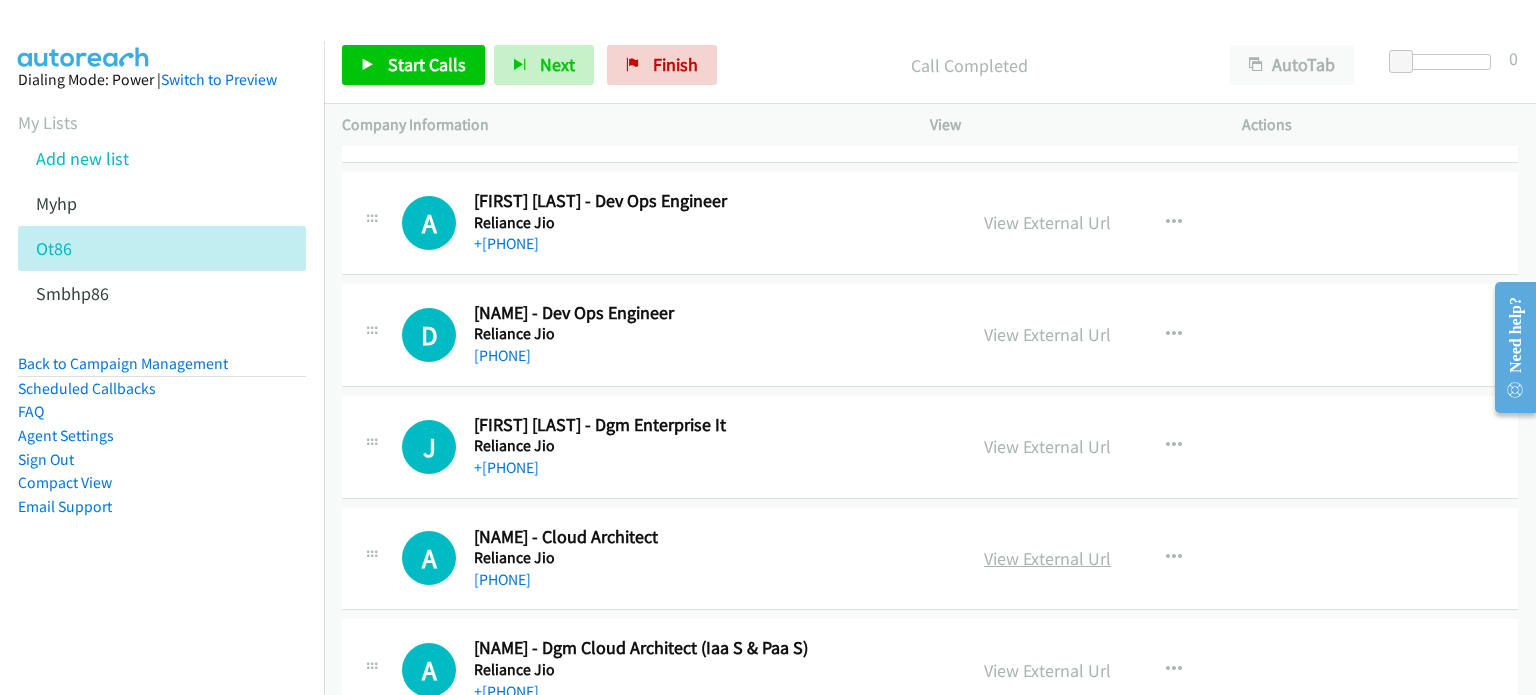 click on "View External Url" at bounding box center (1047, 558) 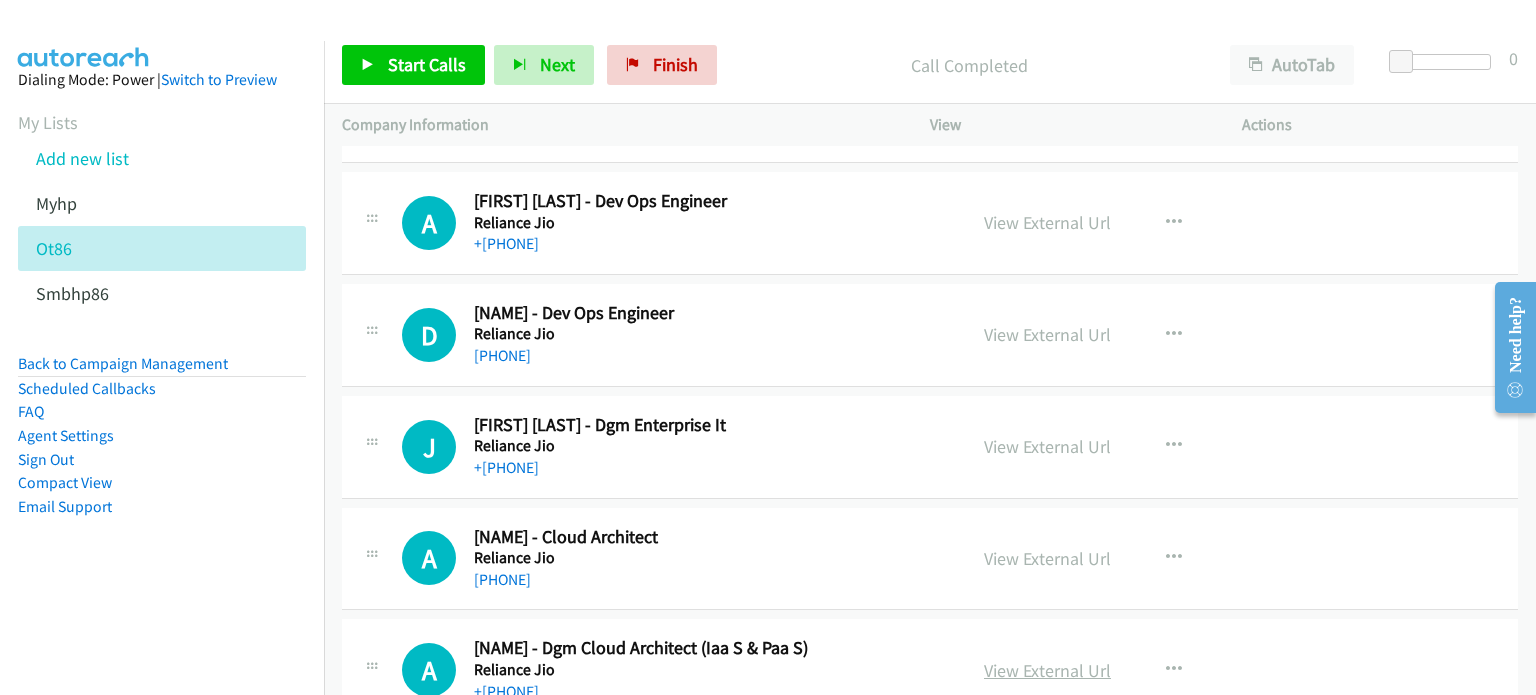 click on "View External Url" at bounding box center (1047, 670) 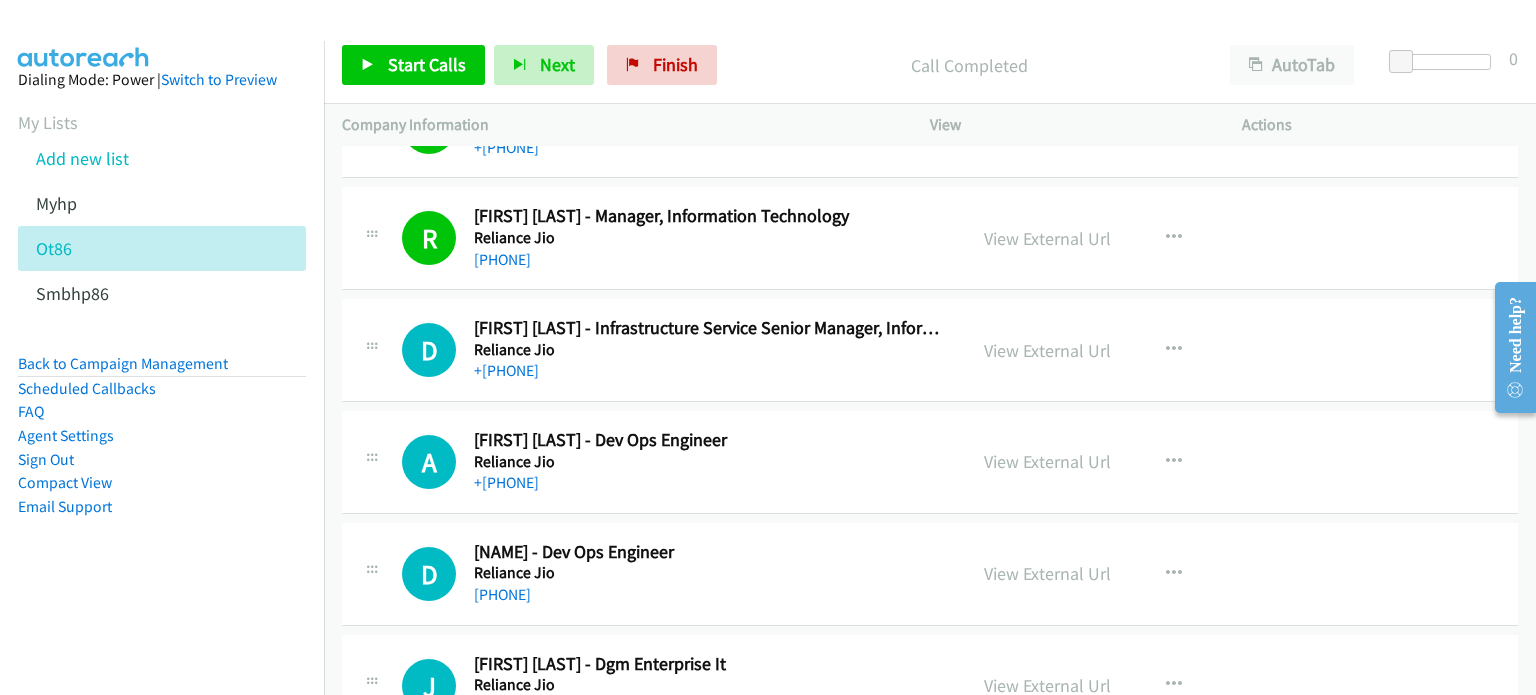 scroll, scrollTop: 1296, scrollLeft: 0, axis: vertical 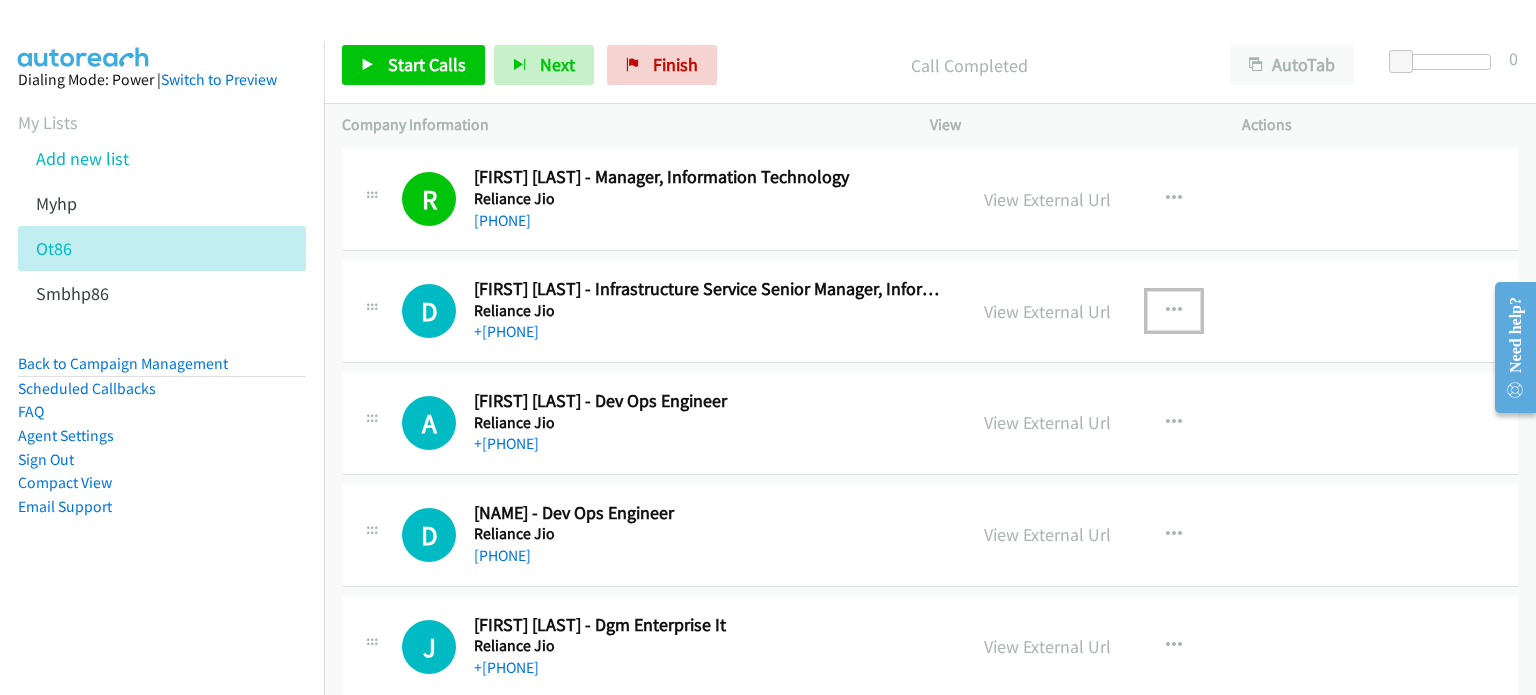click at bounding box center (1174, 311) 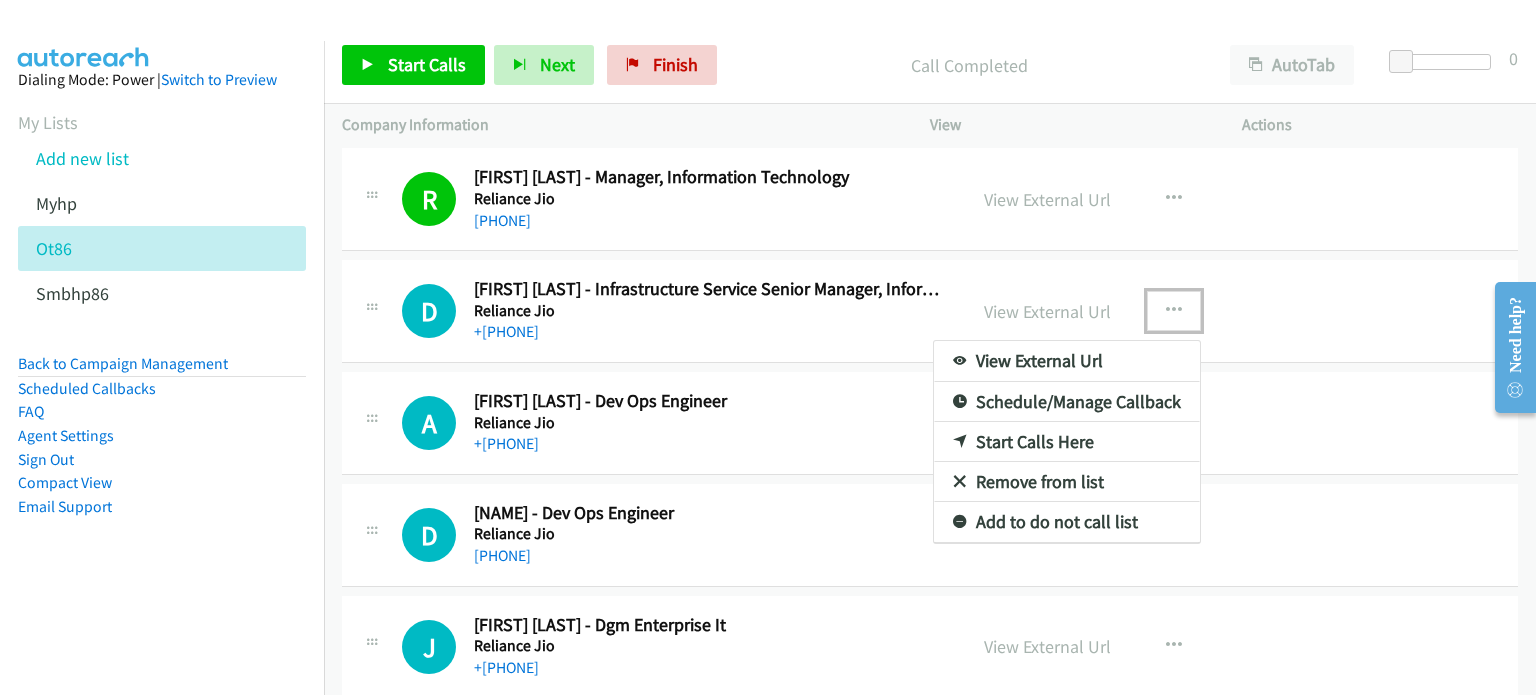 click on "Start Calls Here" at bounding box center (1067, 442) 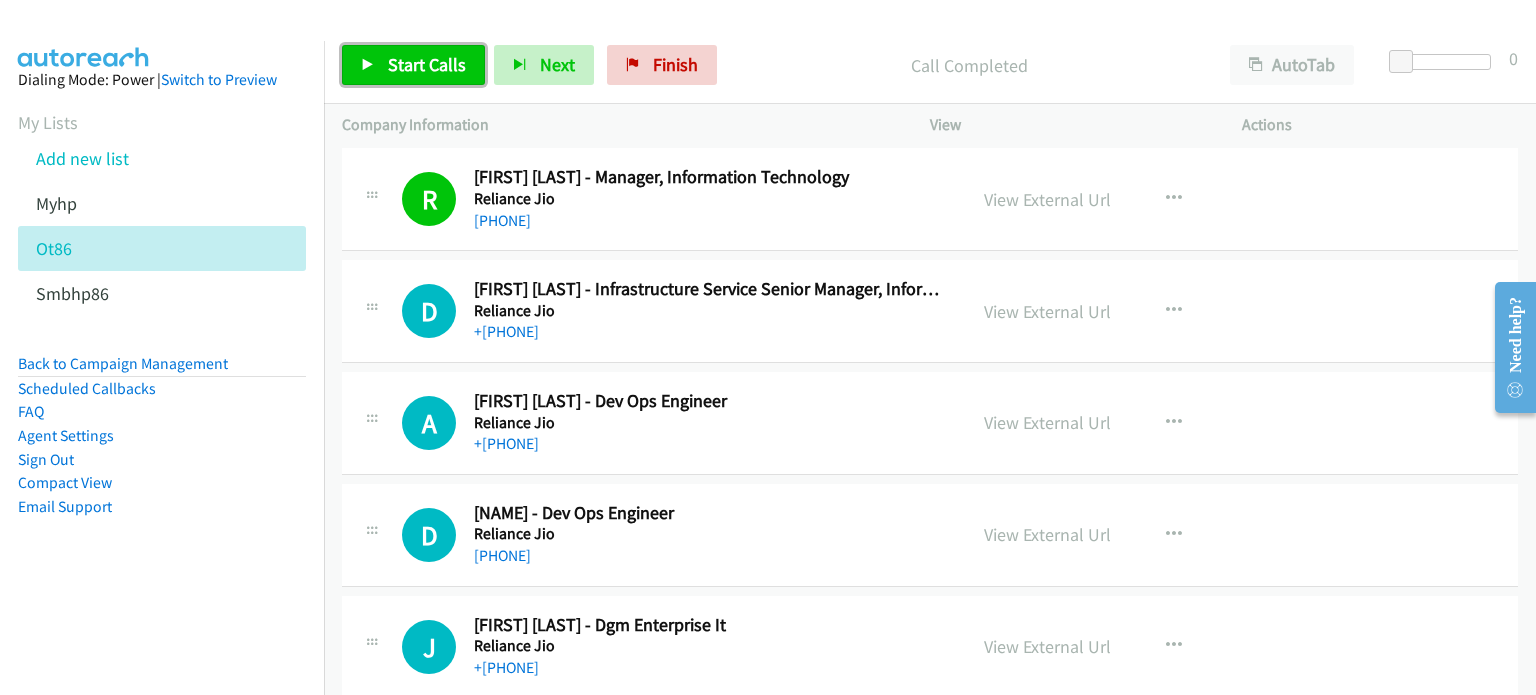 click on "Start Calls" at bounding box center [413, 65] 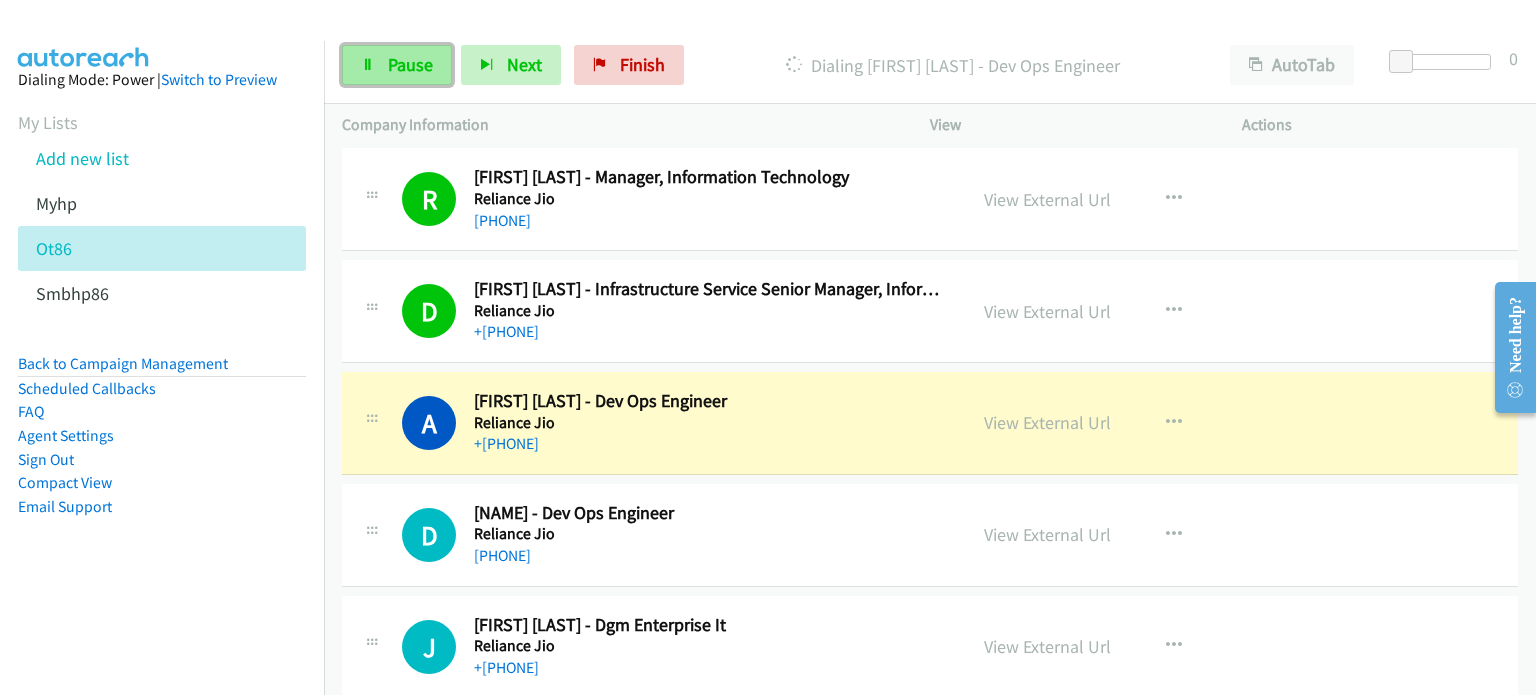 click on "Pause" at bounding box center [397, 65] 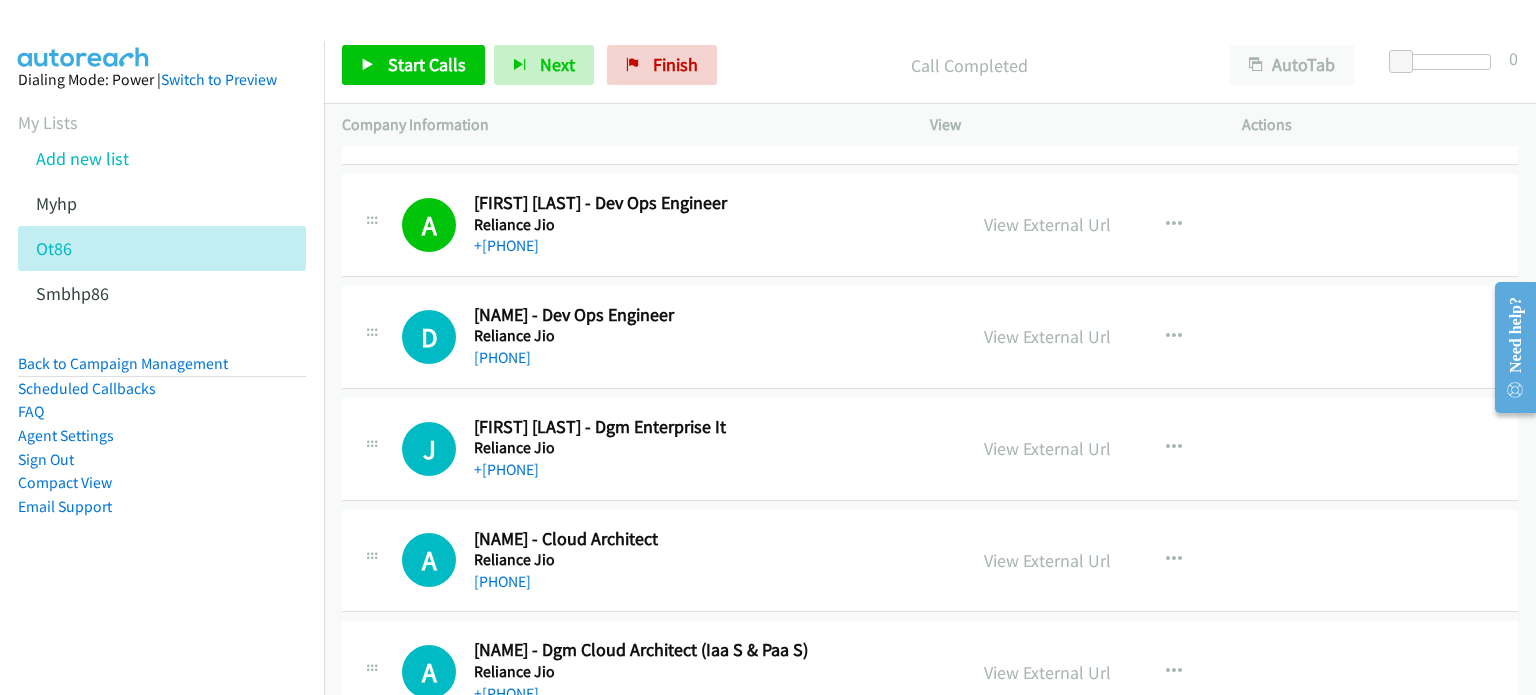 scroll, scrollTop: 1495, scrollLeft: 0, axis: vertical 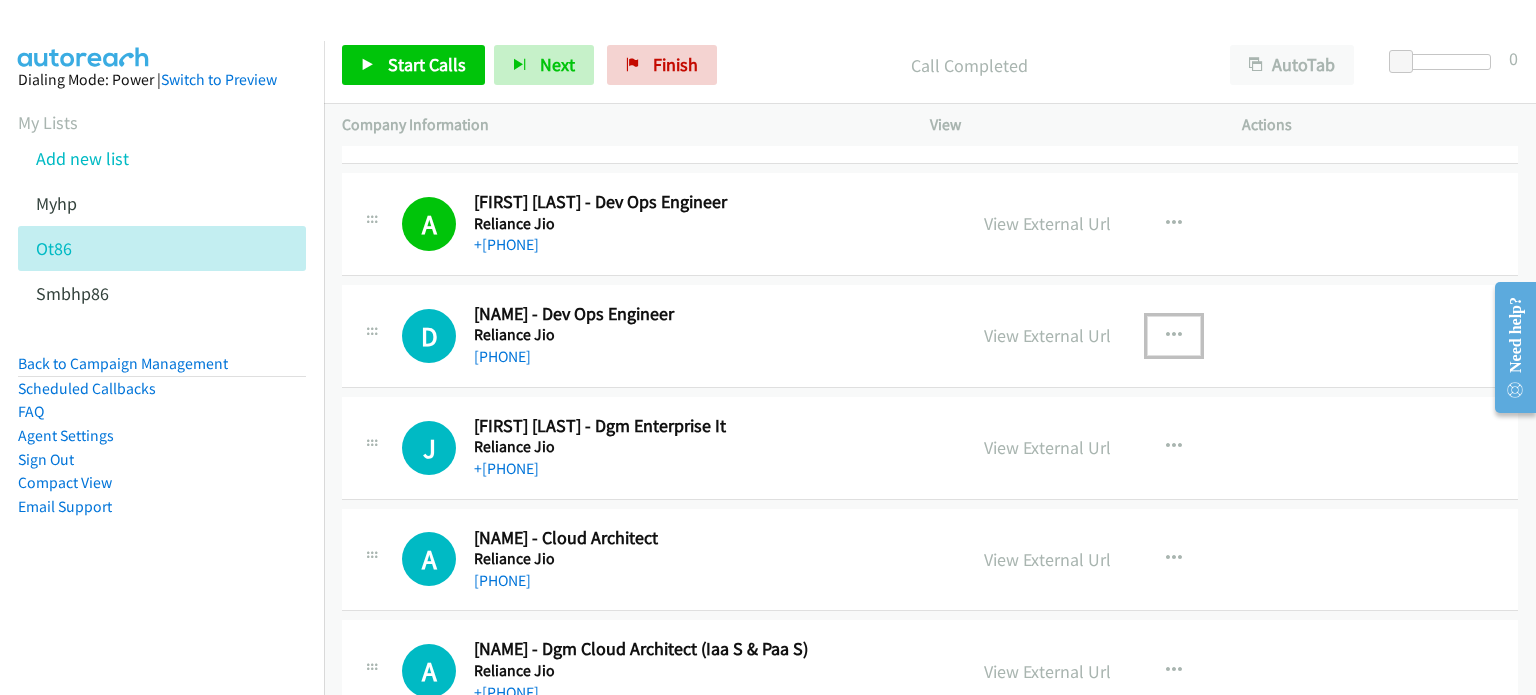 click at bounding box center (1174, 336) 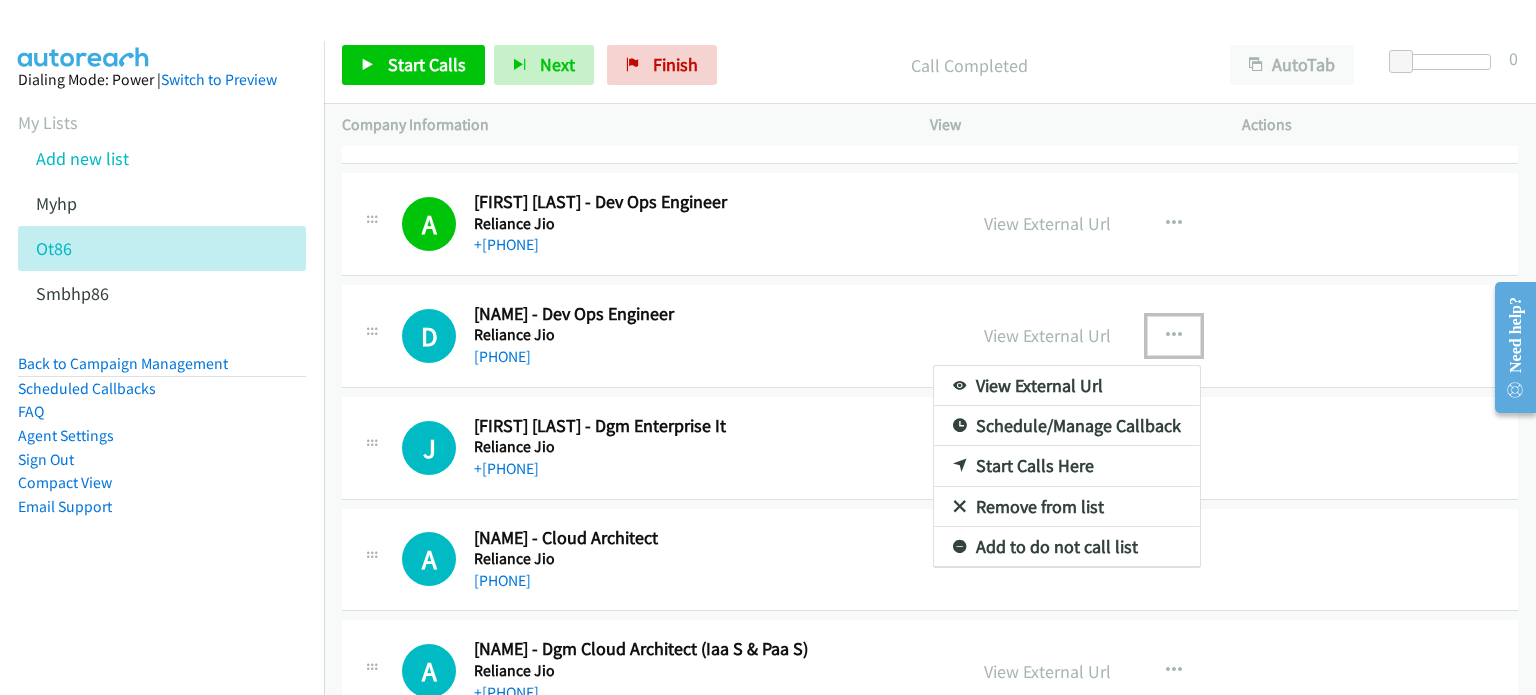 click on "Start Calls Here" at bounding box center (1067, 466) 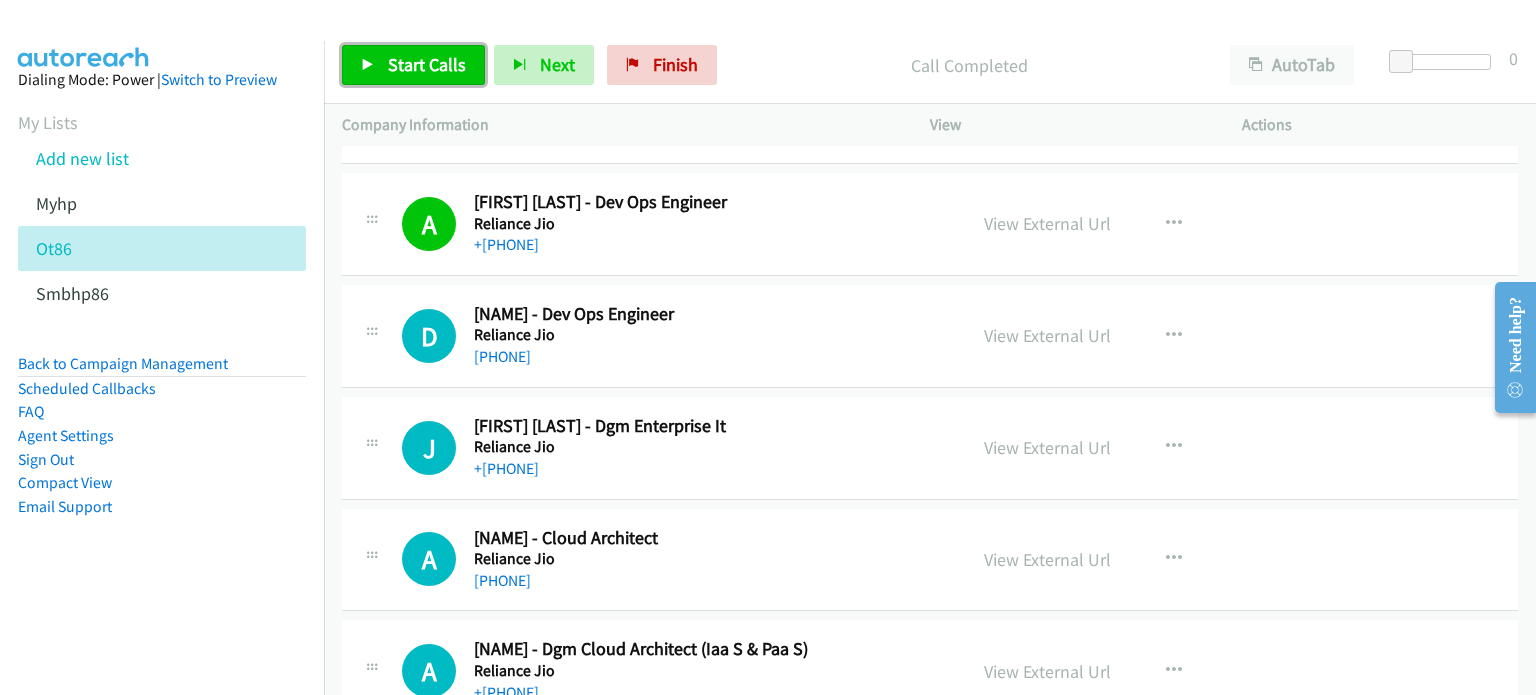 click on "Start Calls" at bounding box center (427, 64) 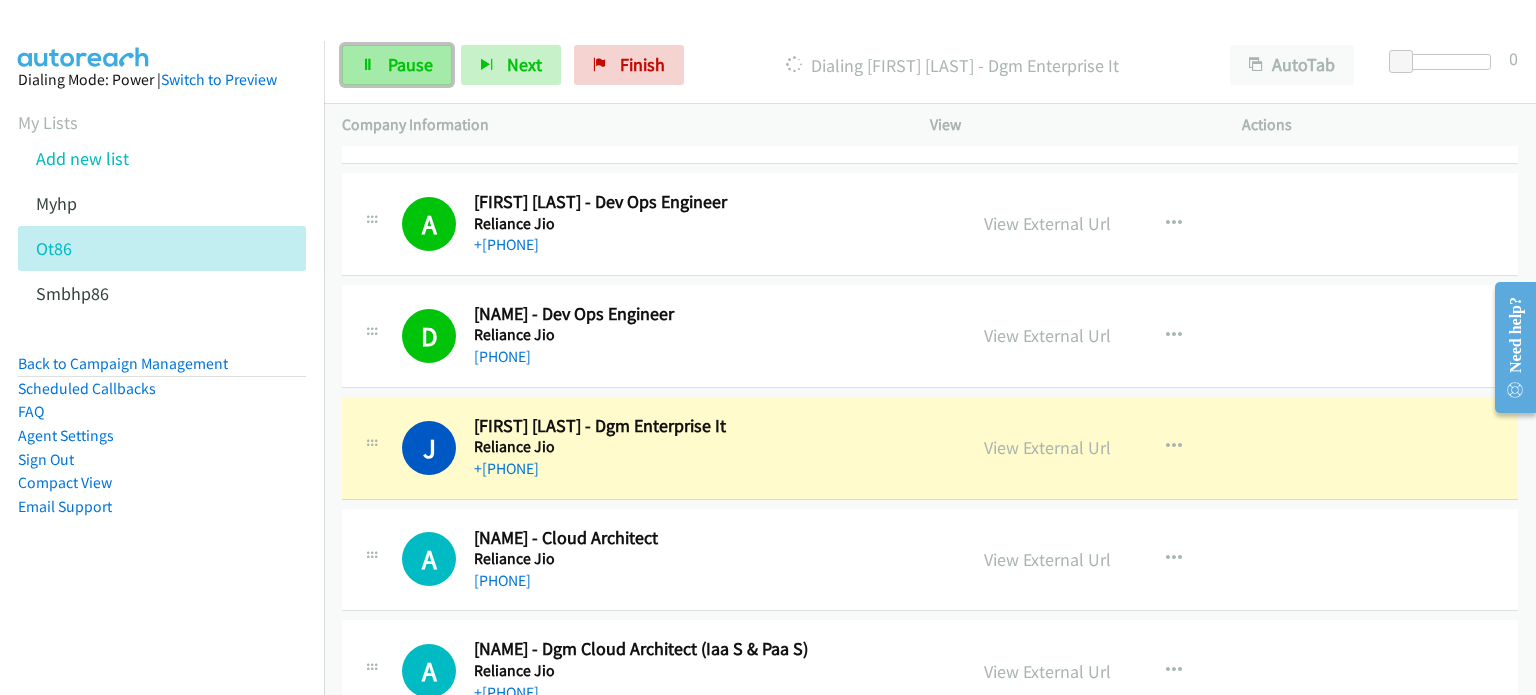 click on "Pause" at bounding box center (410, 64) 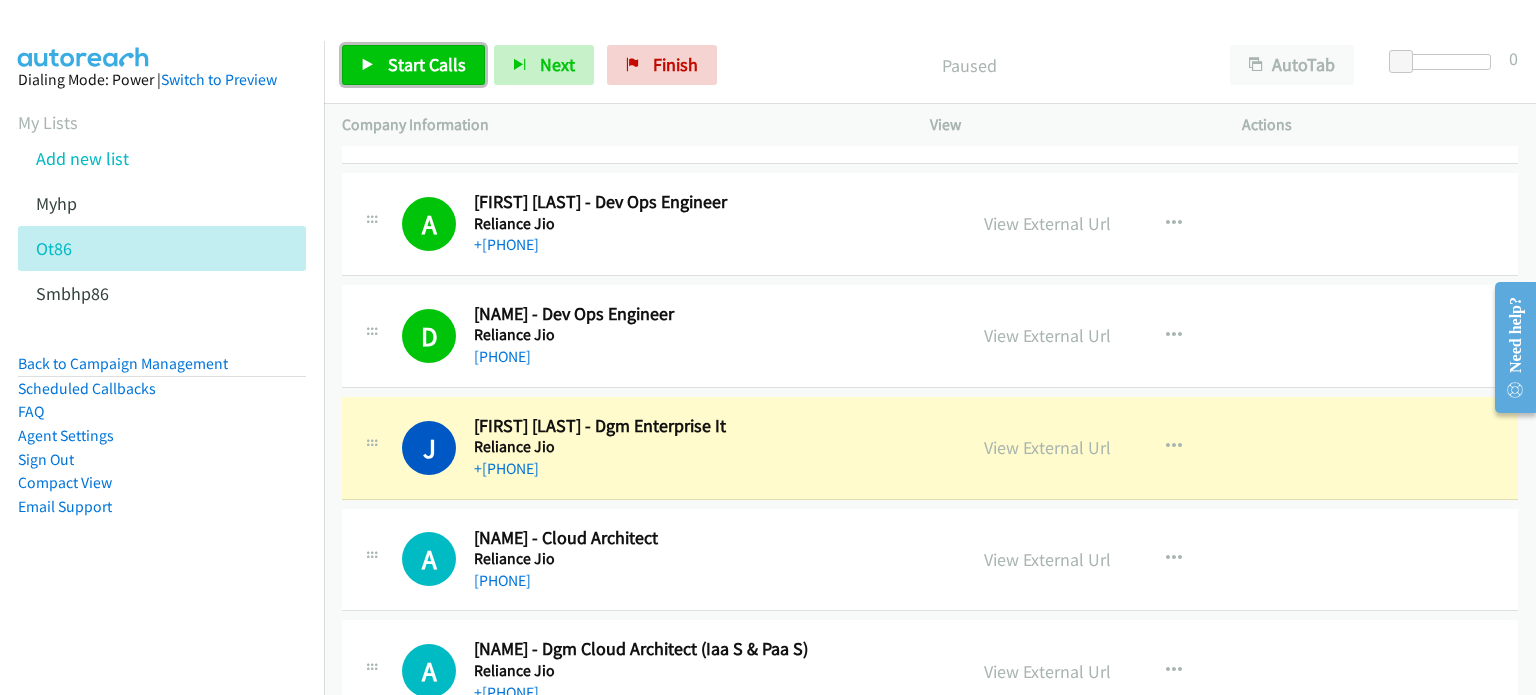 click on "Start Calls" at bounding box center [427, 64] 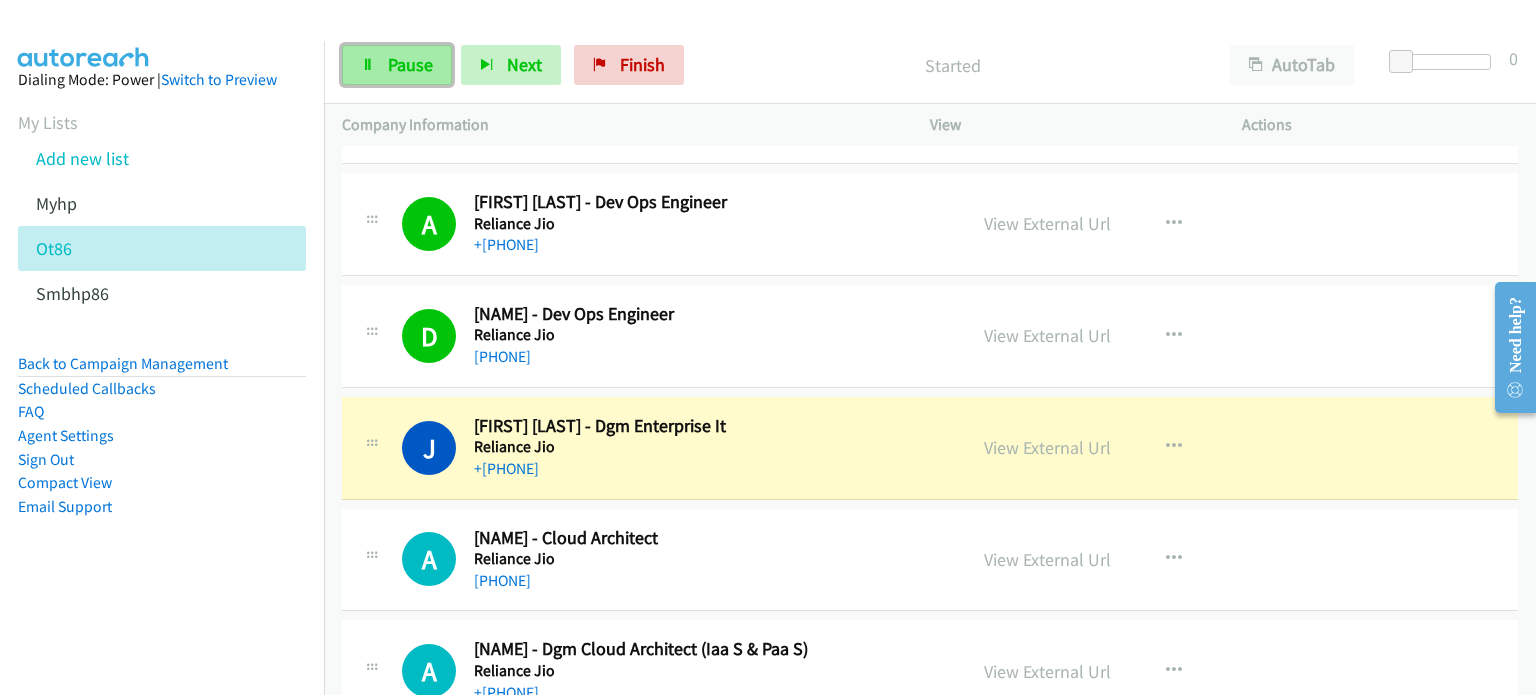 drag, startPoint x: 400, startPoint y: 72, endPoint x: 424, endPoint y: 67, distance: 24.5153 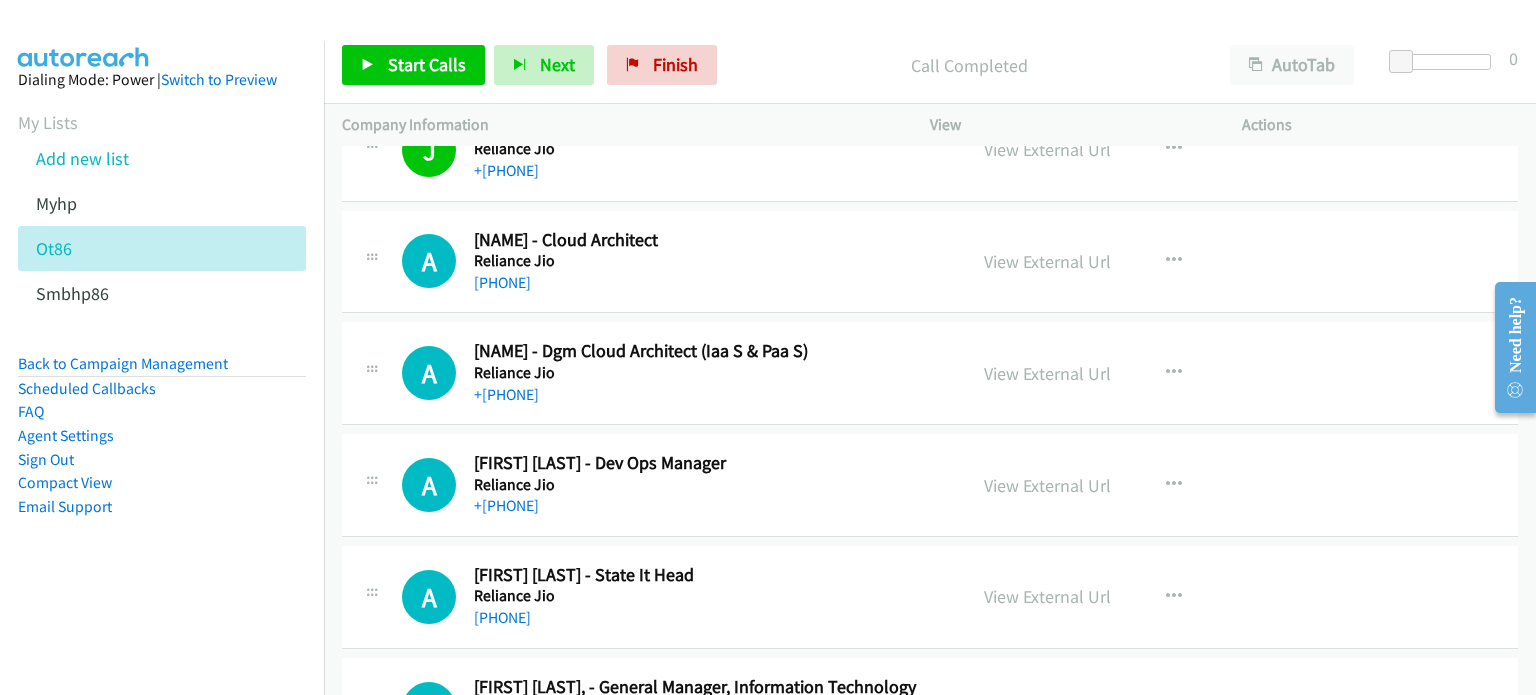 scroll, scrollTop: 1795, scrollLeft: 0, axis: vertical 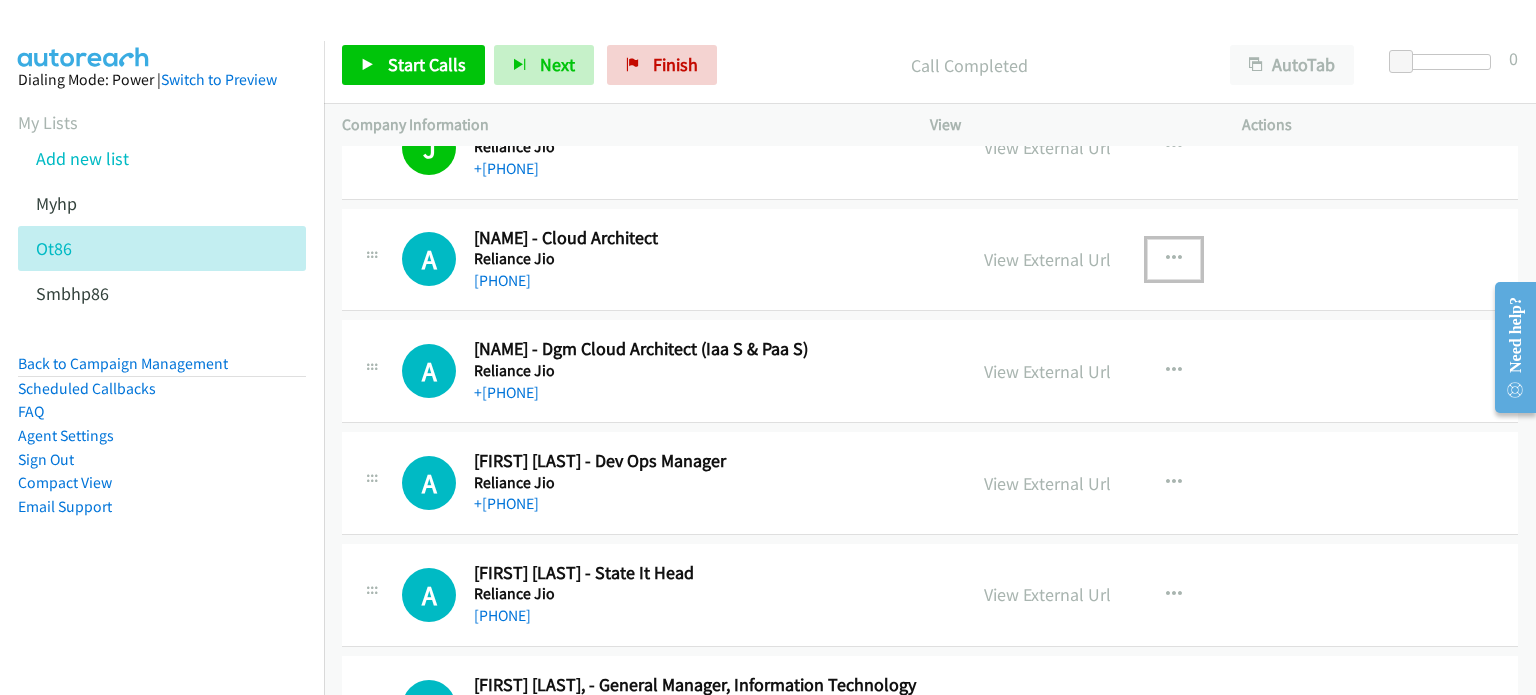click at bounding box center (1174, 259) 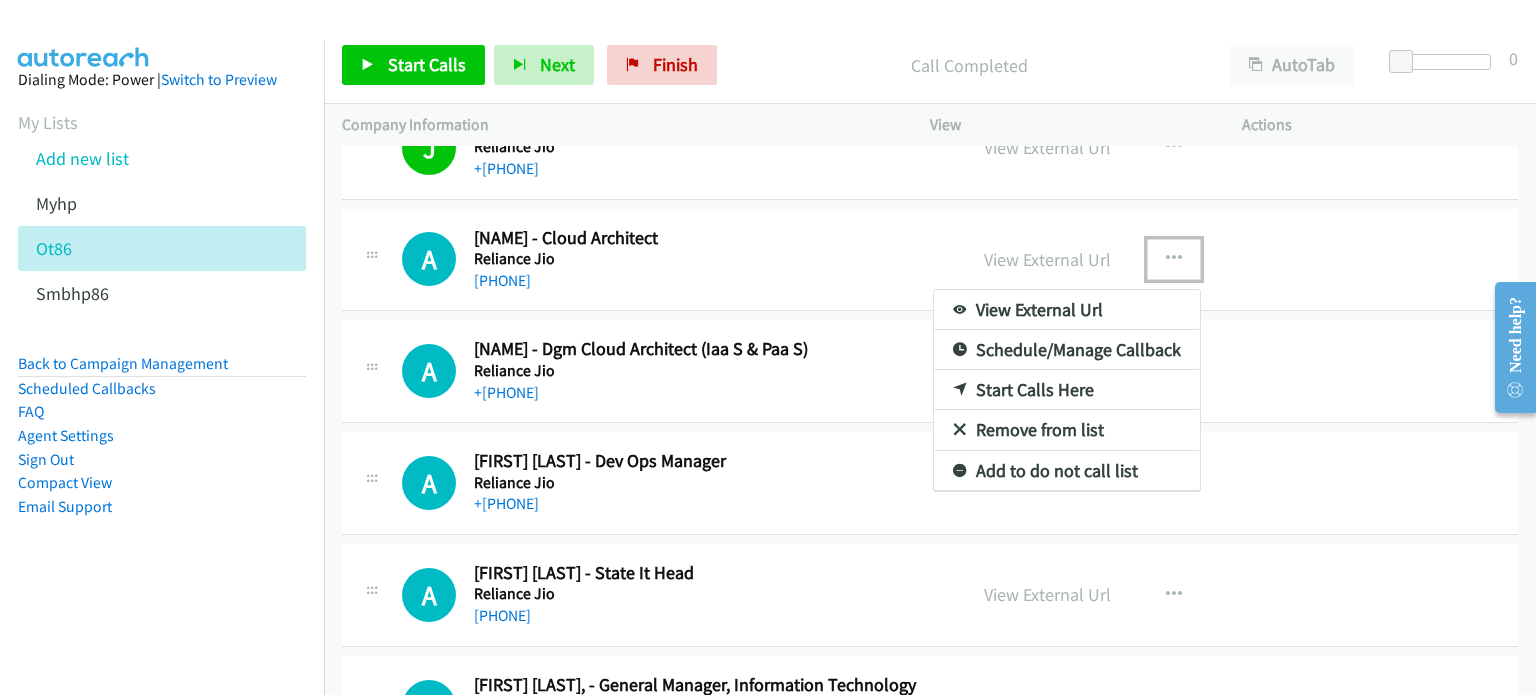 click on "Start Calls Here" at bounding box center (1067, 390) 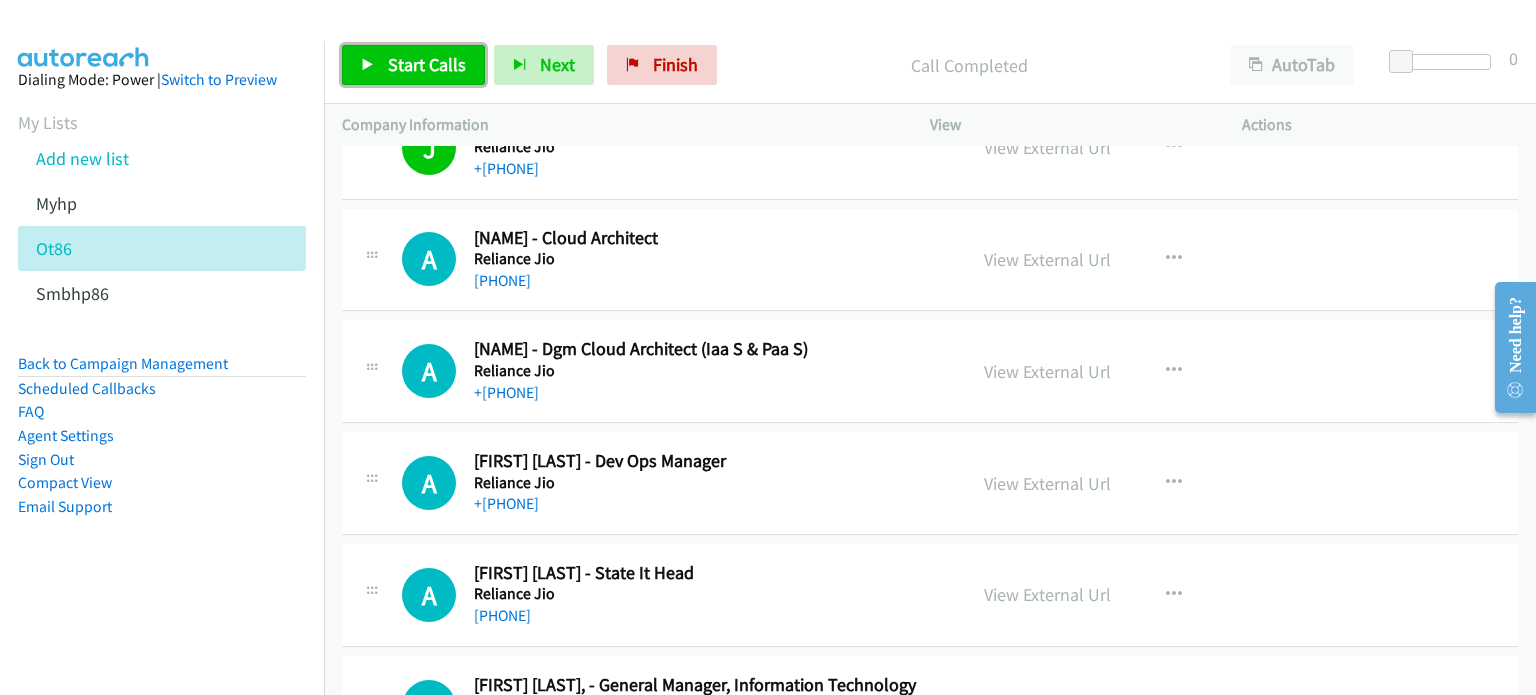 click on "Start Calls" at bounding box center [413, 65] 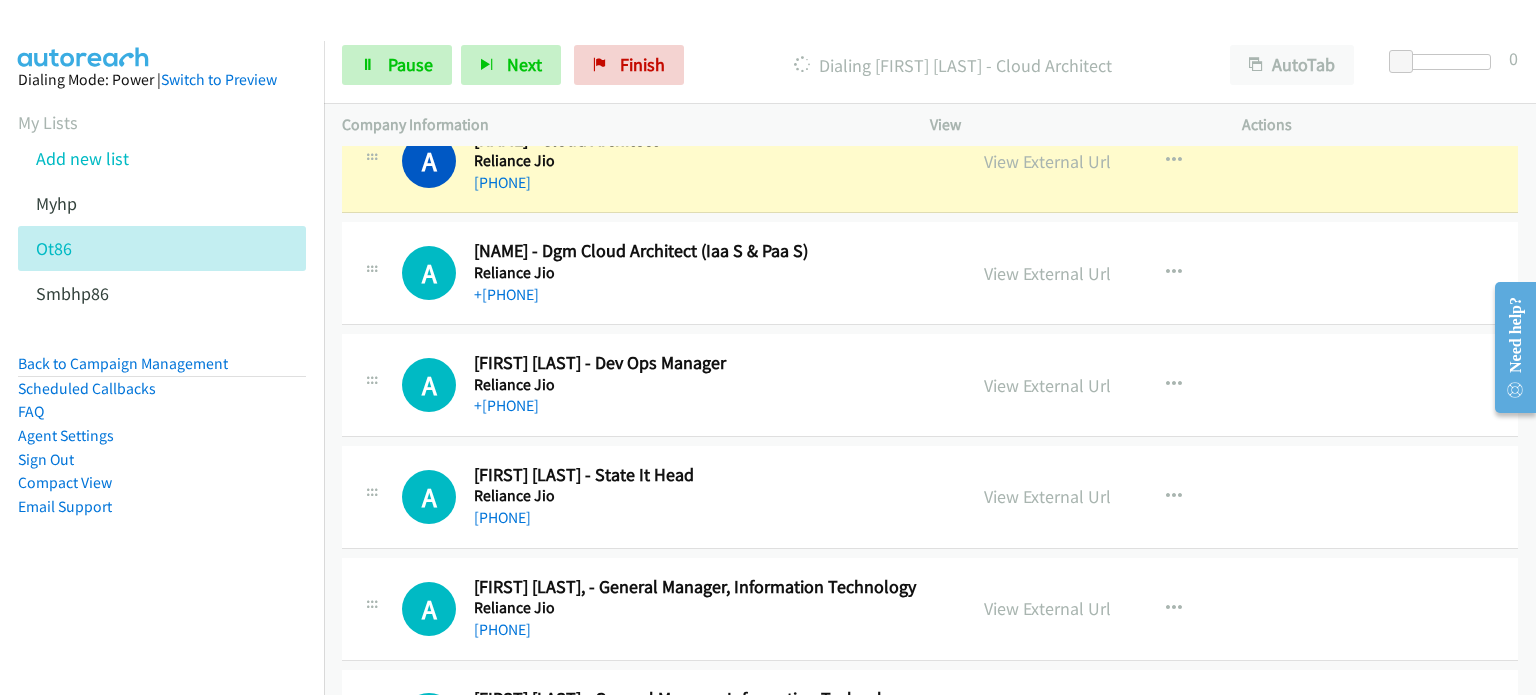 scroll, scrollTop: 1894, scrollLeft: 0, axis: vertical 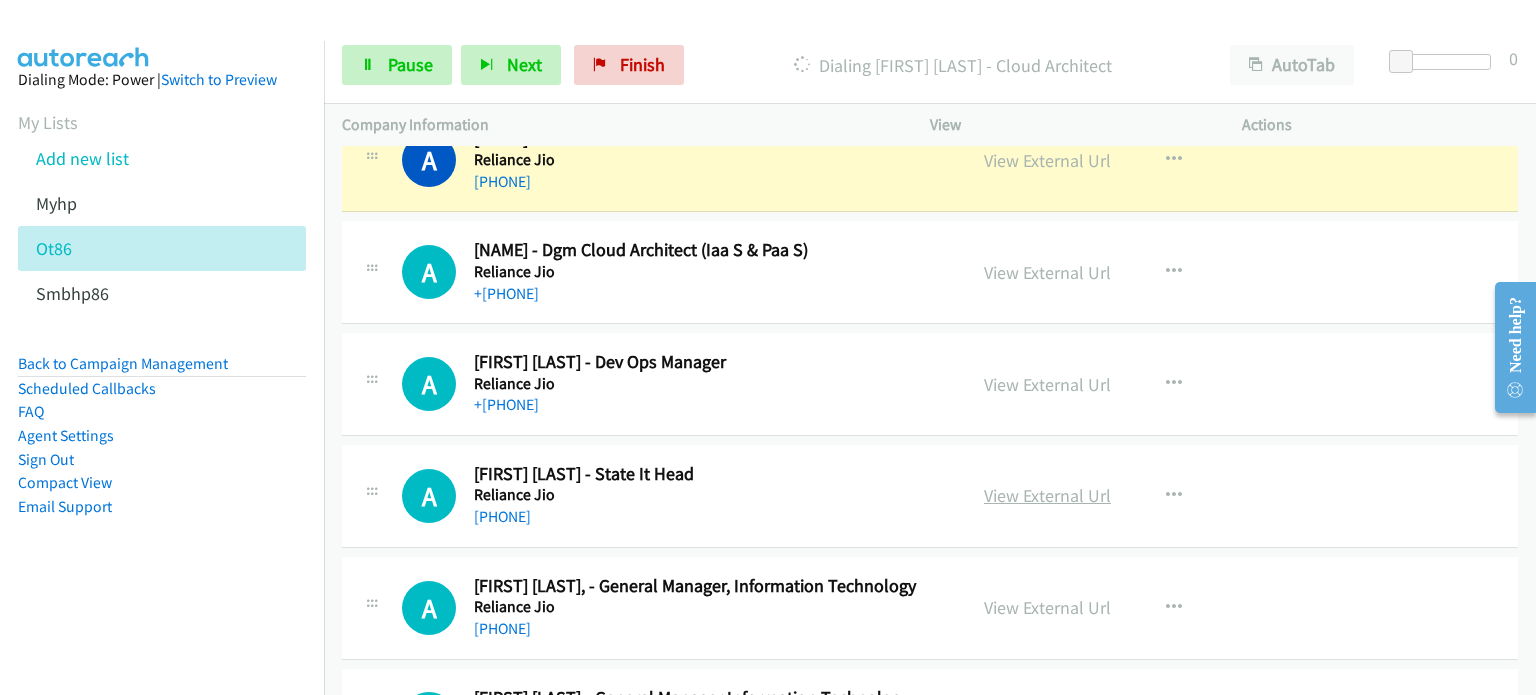 click on "View External Url" at bounding box center [1047, 495] 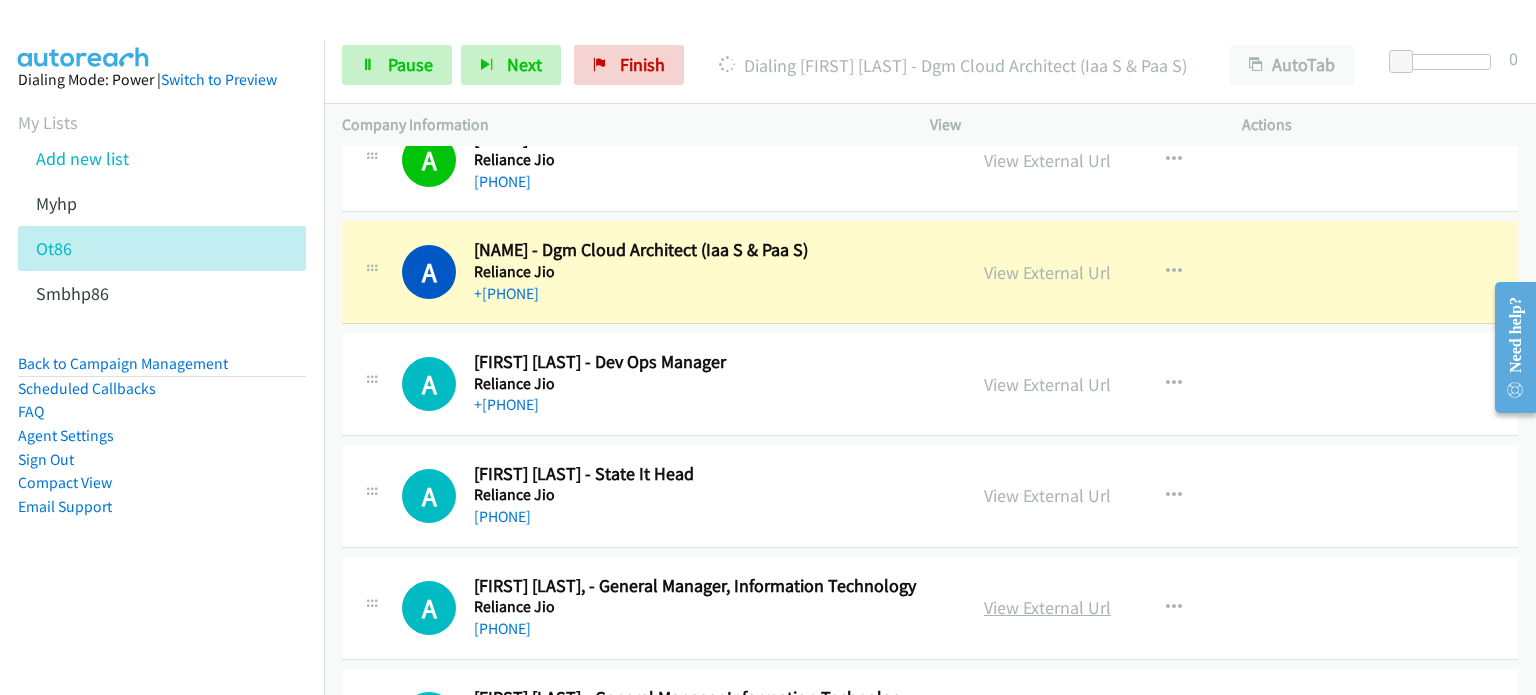 click on "View External Url" at bounding box center (1047, 607) 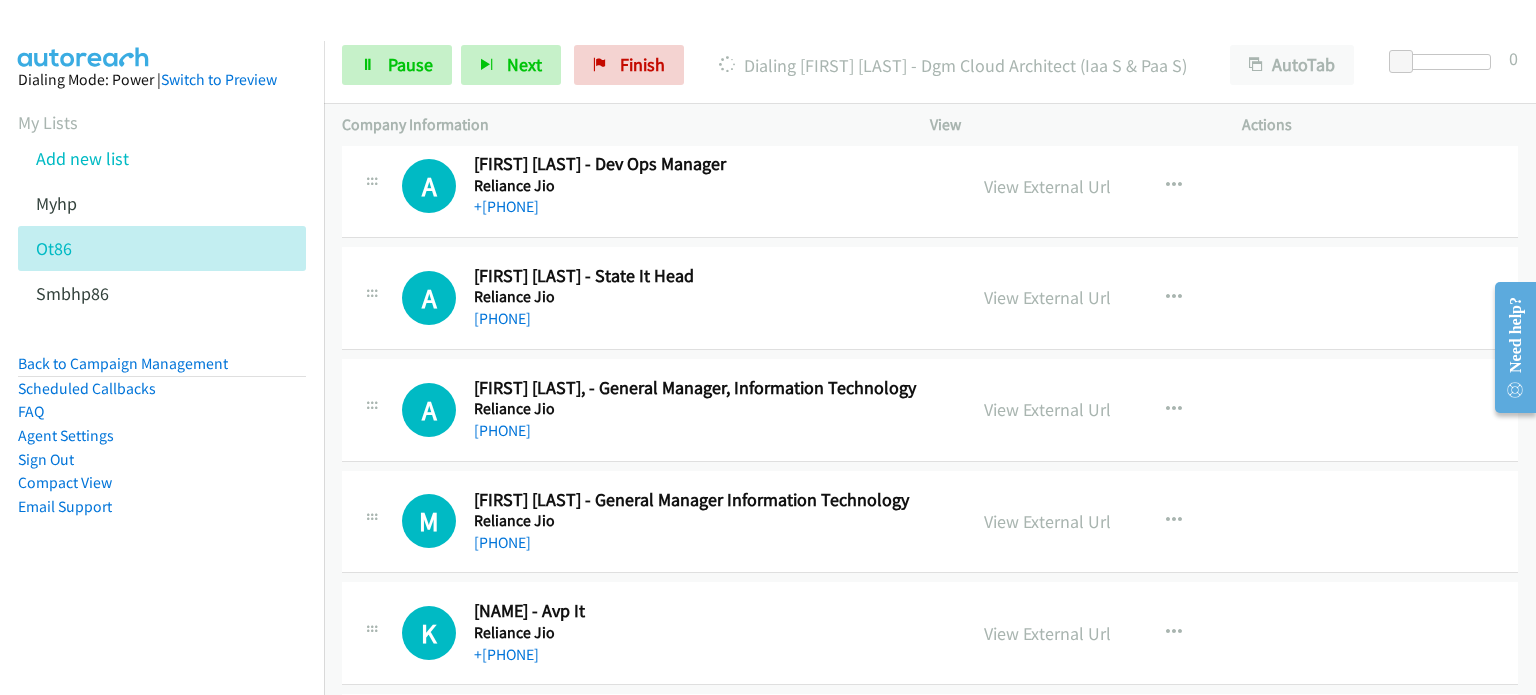 scroll, scrollTop: 2093, scrollLeft: 0, axis: vertical 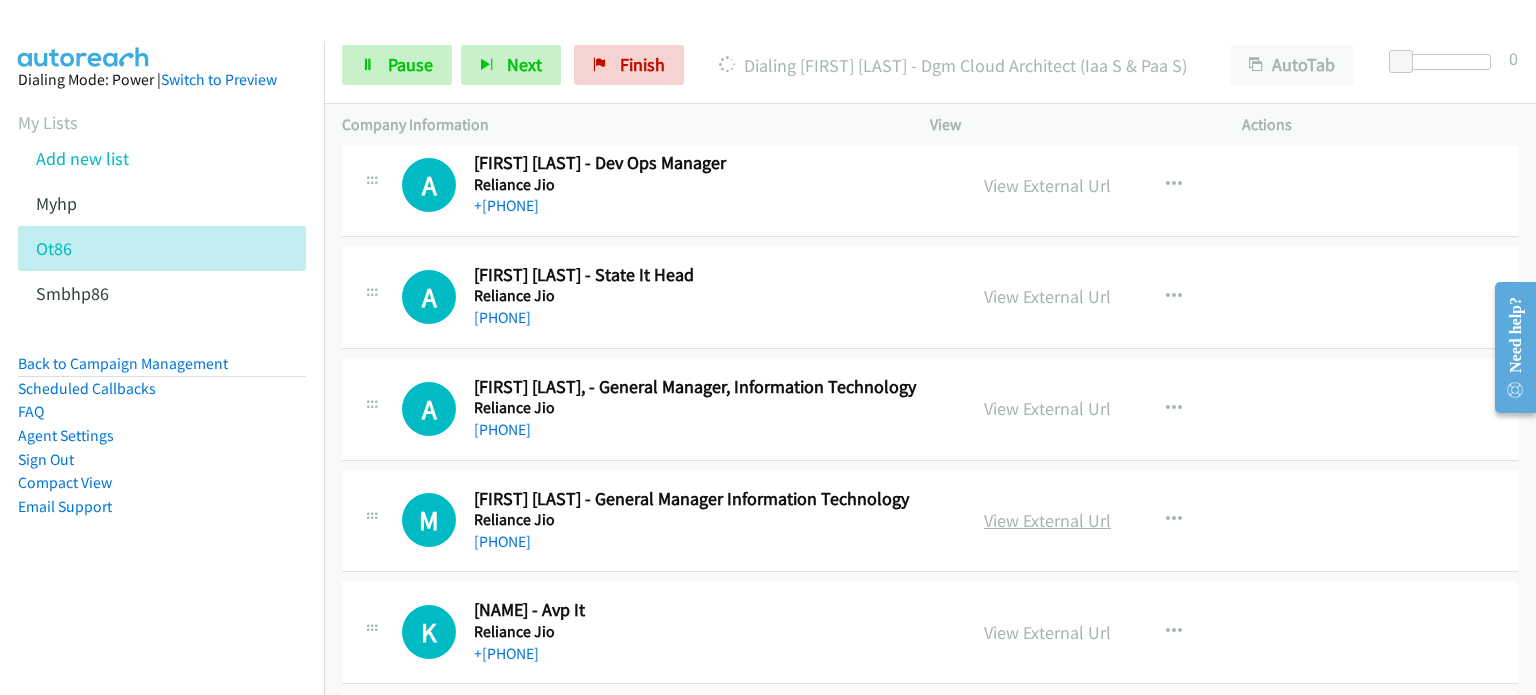 click on "View External Url" at bounding box center (1047, 520) 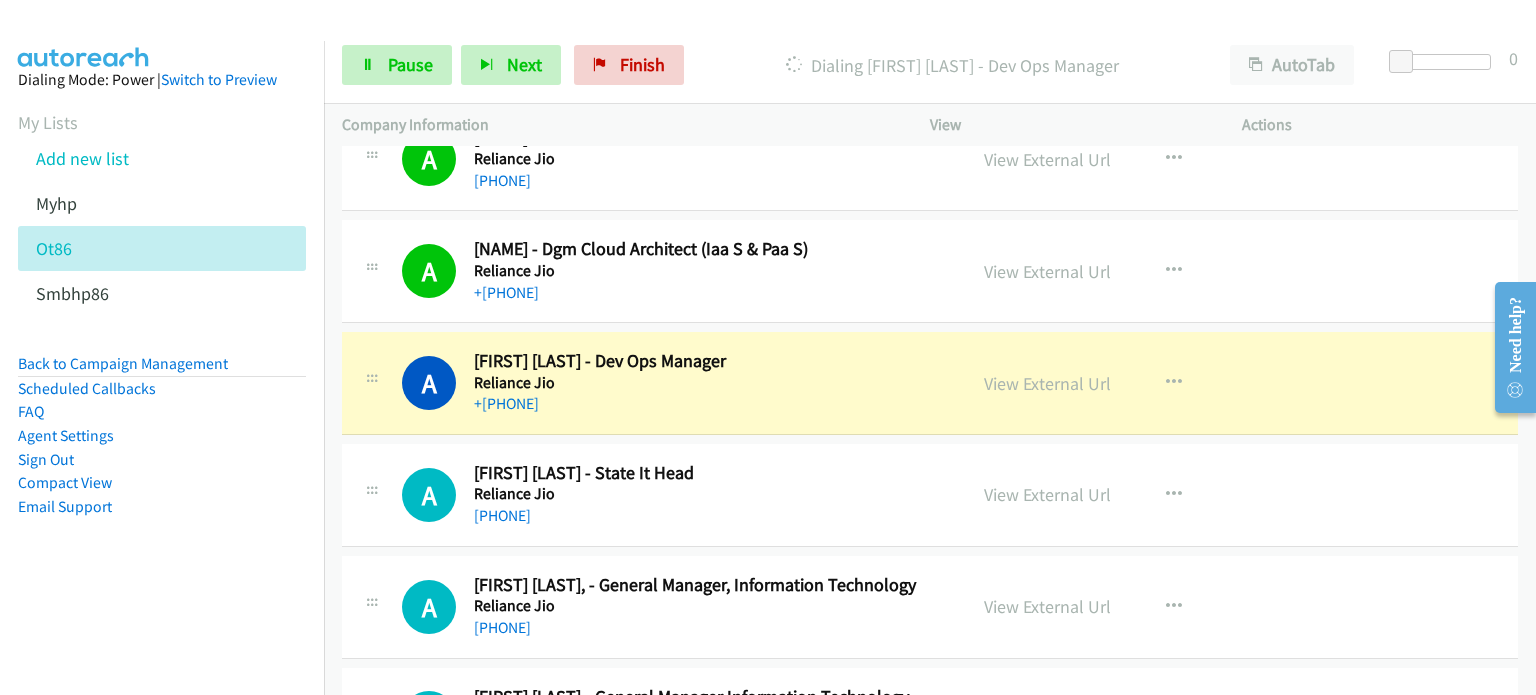 scroll, scrollTop: 1894, scrollLeft: 0, axis: vertical 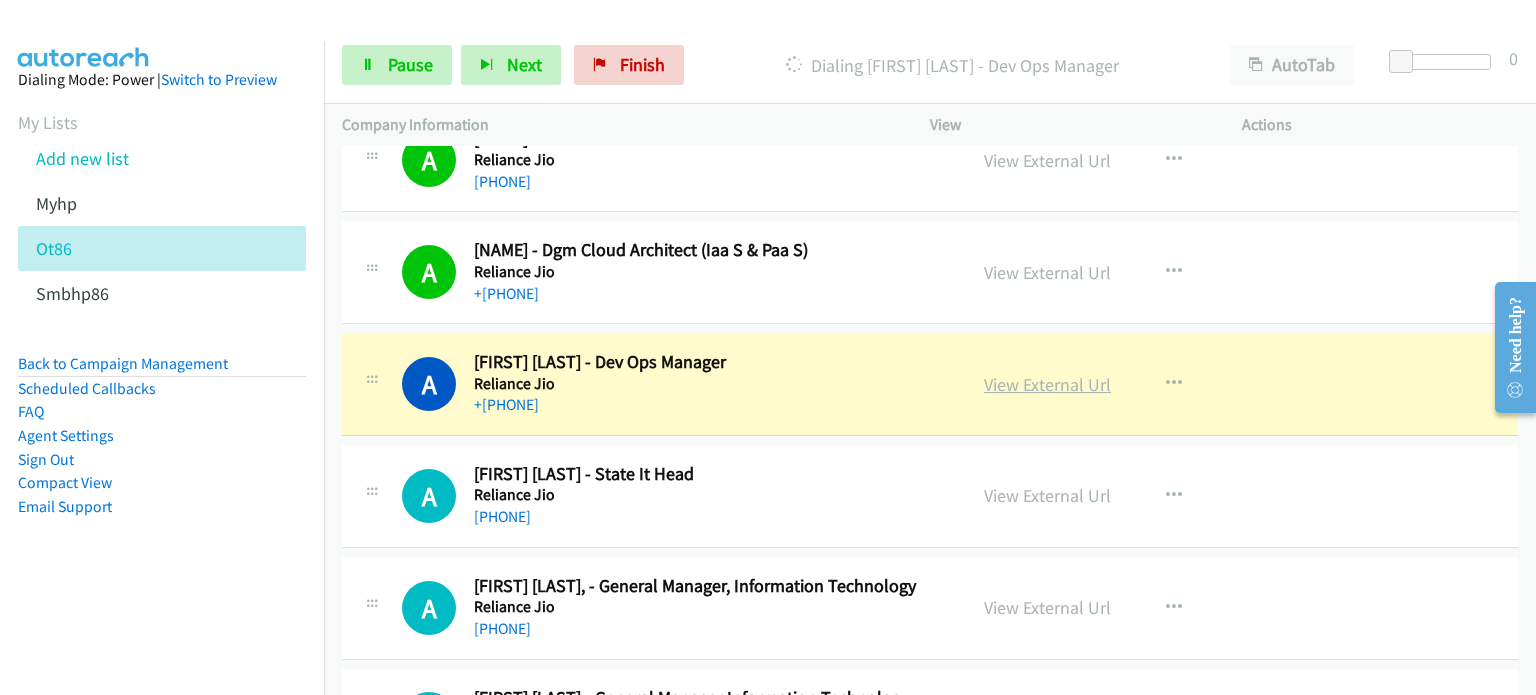 click on "View External Url" at bounding box center [1047, 384] 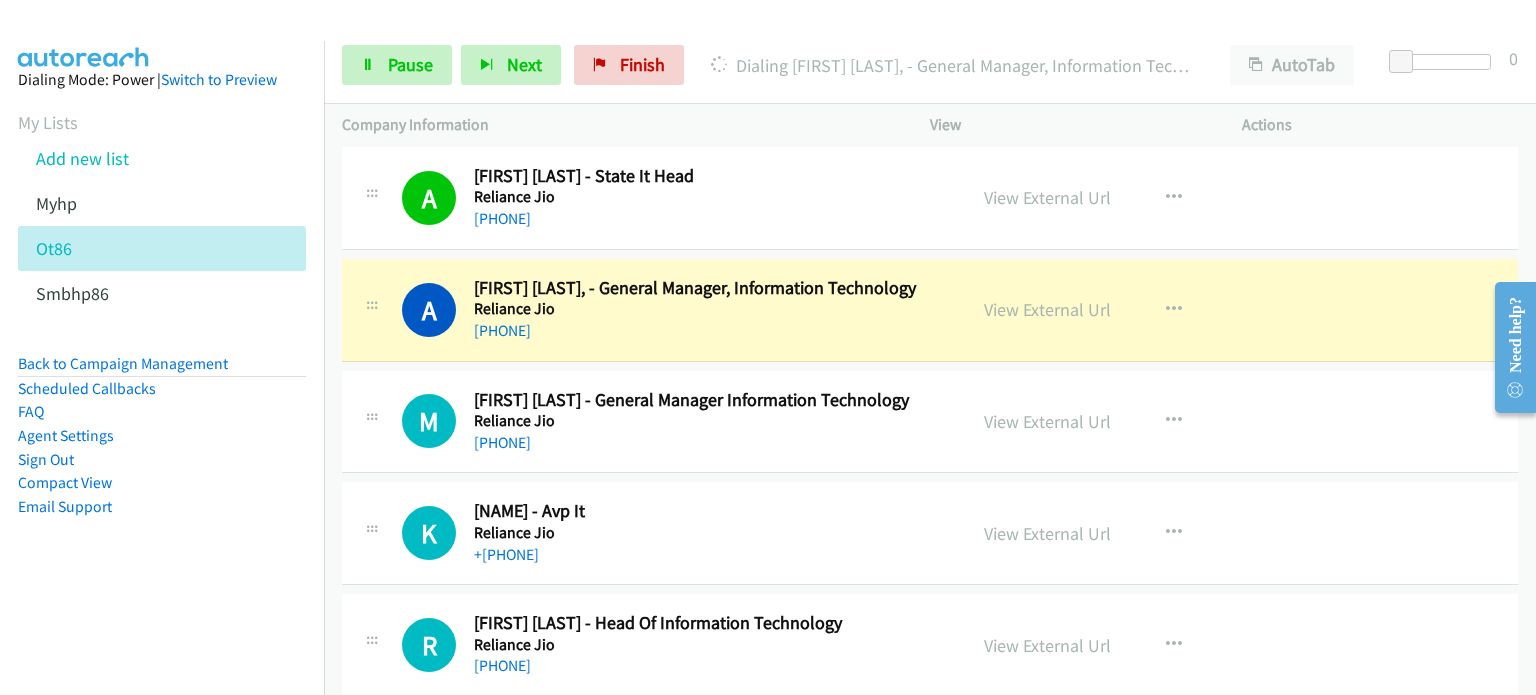 scroll, scrollTop: 2193, scrollLeft: 0, axis: vertical 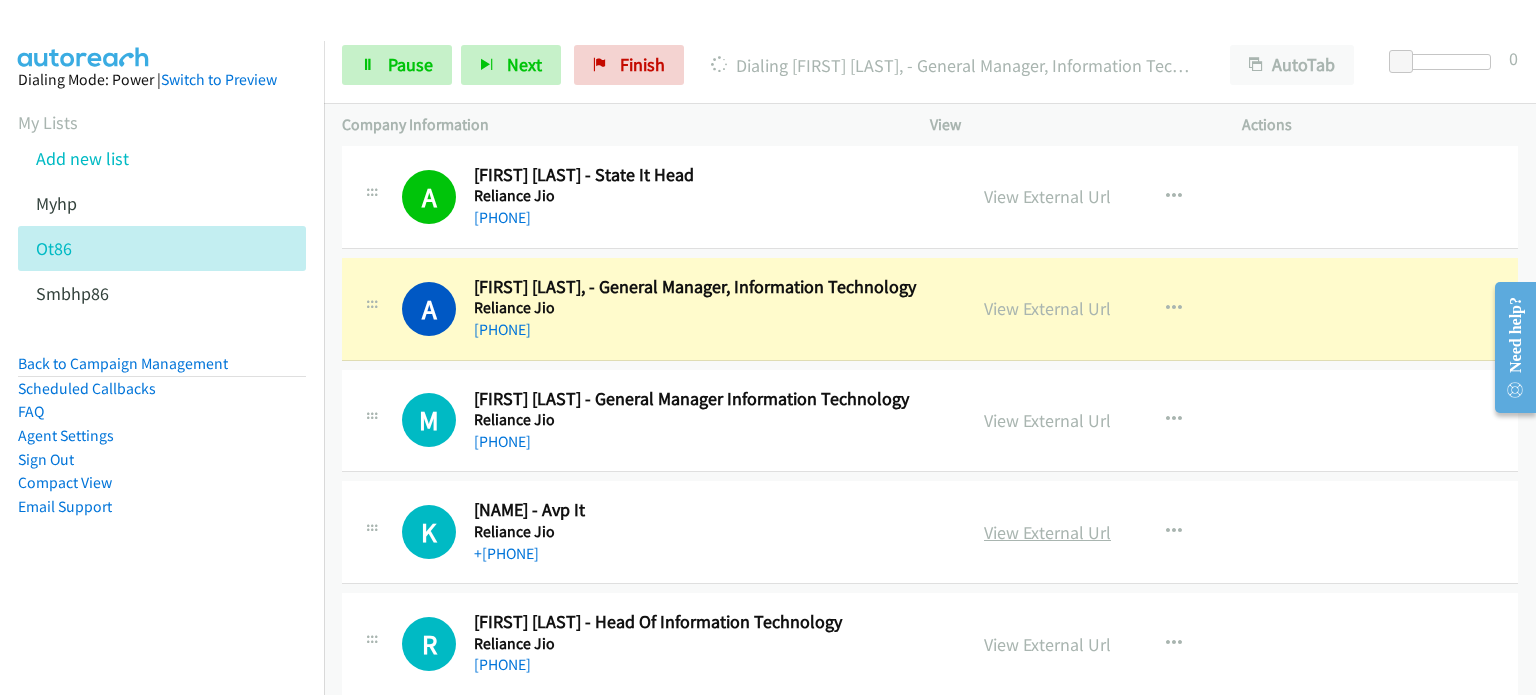 click on "View External Url" at bounding box center (1047, 532) 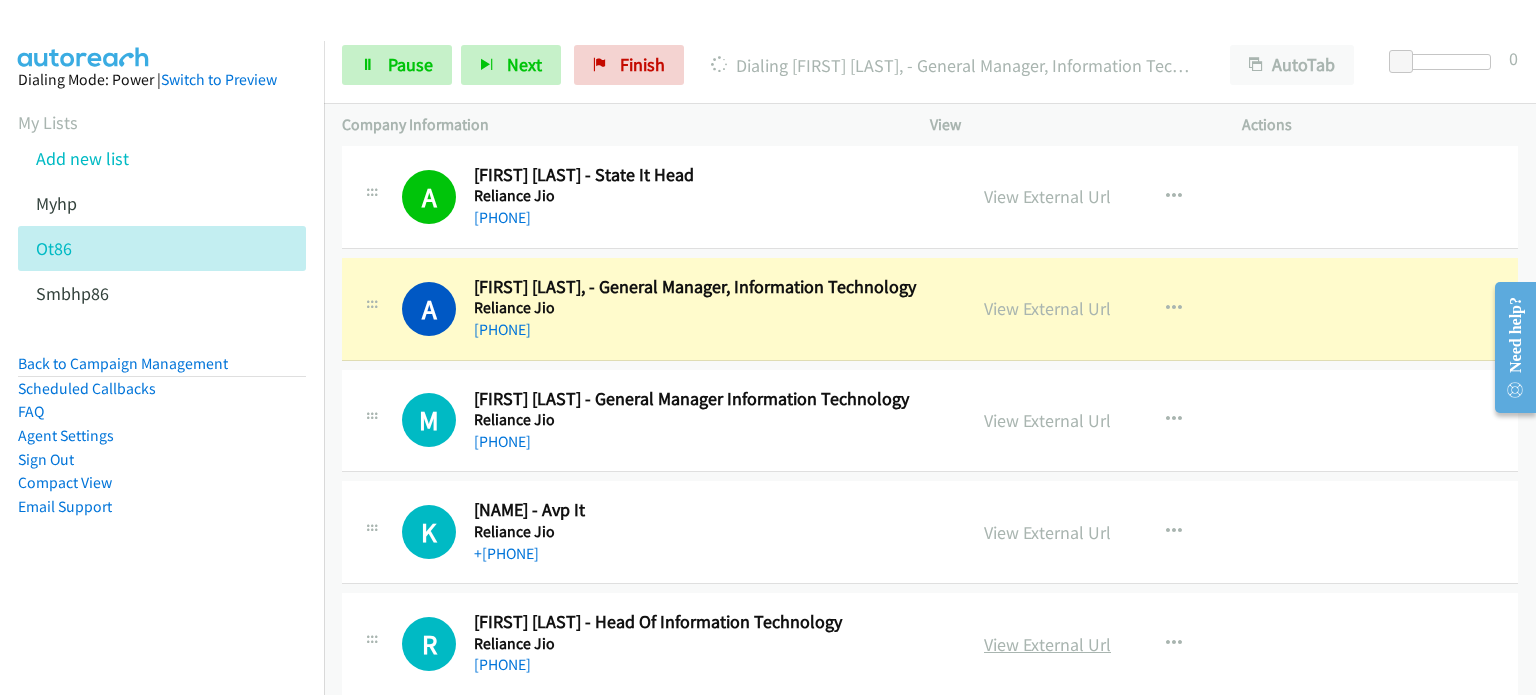 click on "View External Url" at bounding box center (1047, 644) 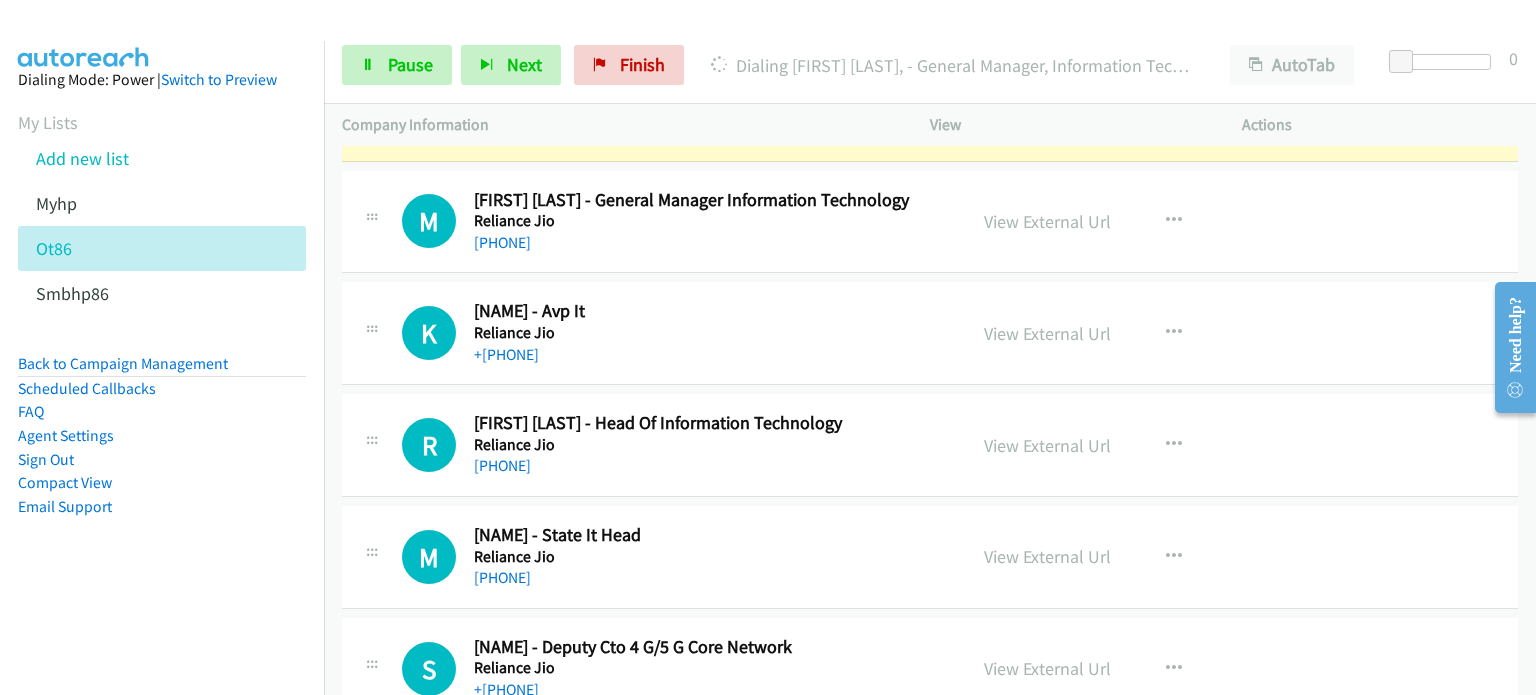scroll, scrollTop: 2392, scrollLeft: 0, axis: vertical 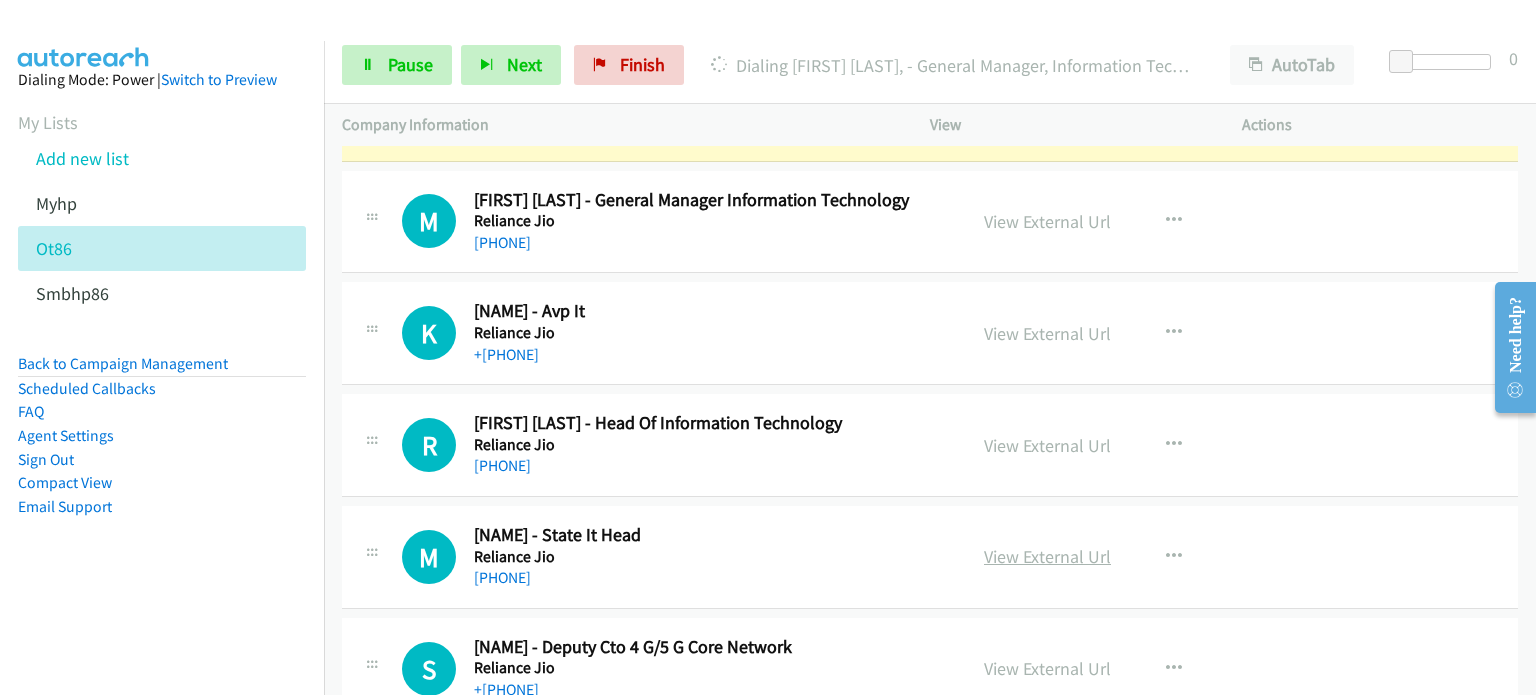 click on "View External Url" at bounding box center (1047, 556) 